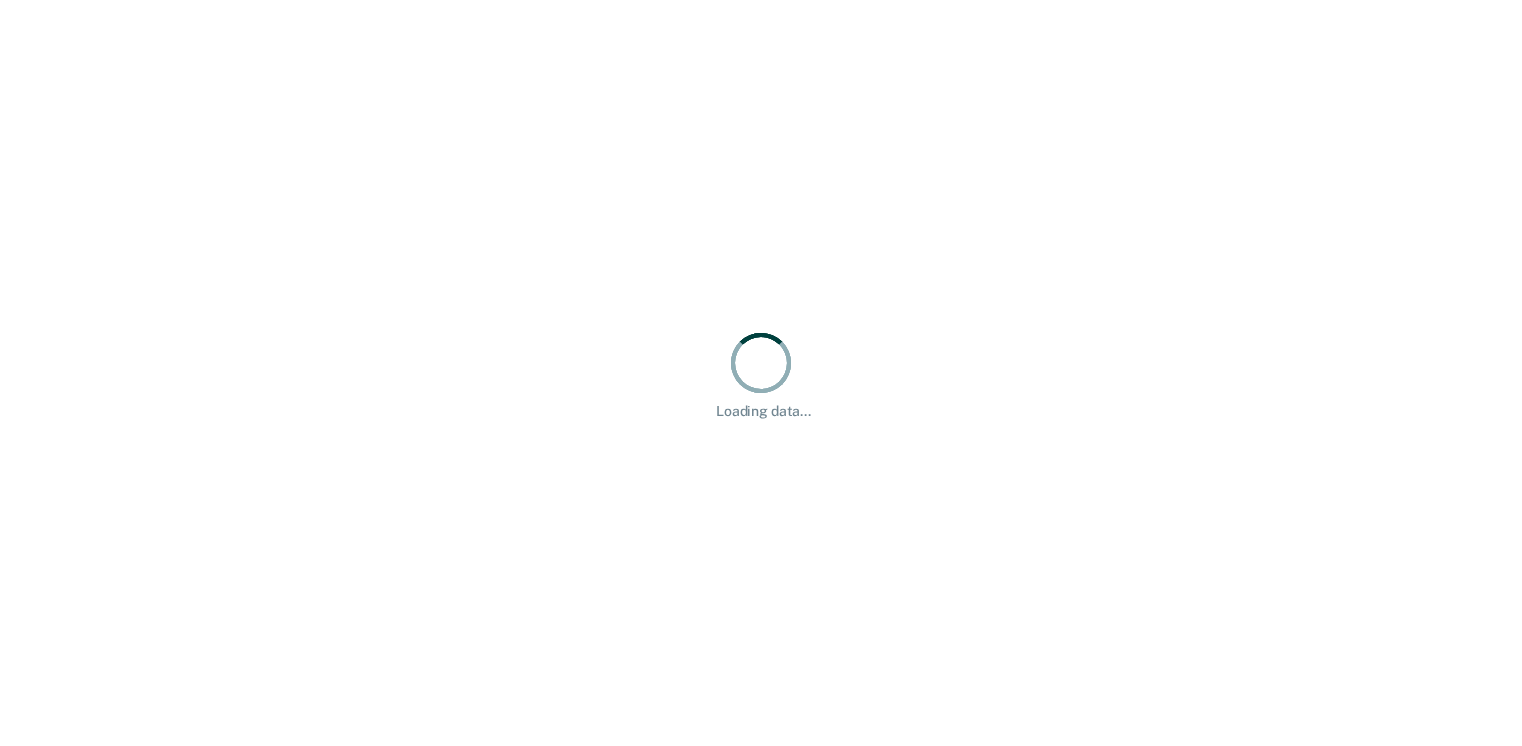 scroll, scrollTop: 0, scrollLeft: 0, axis: both 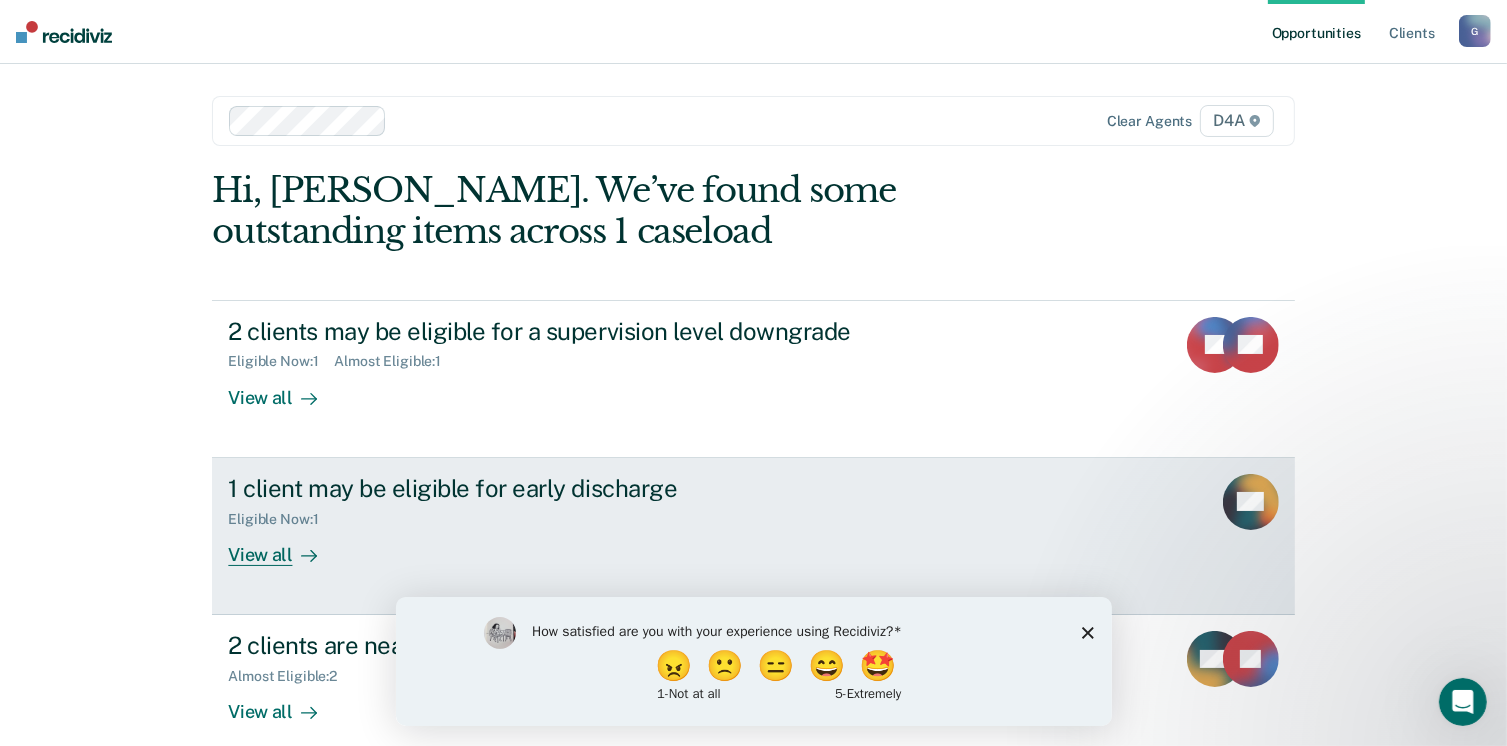 click on "View all" at bounding box center [284, 546] 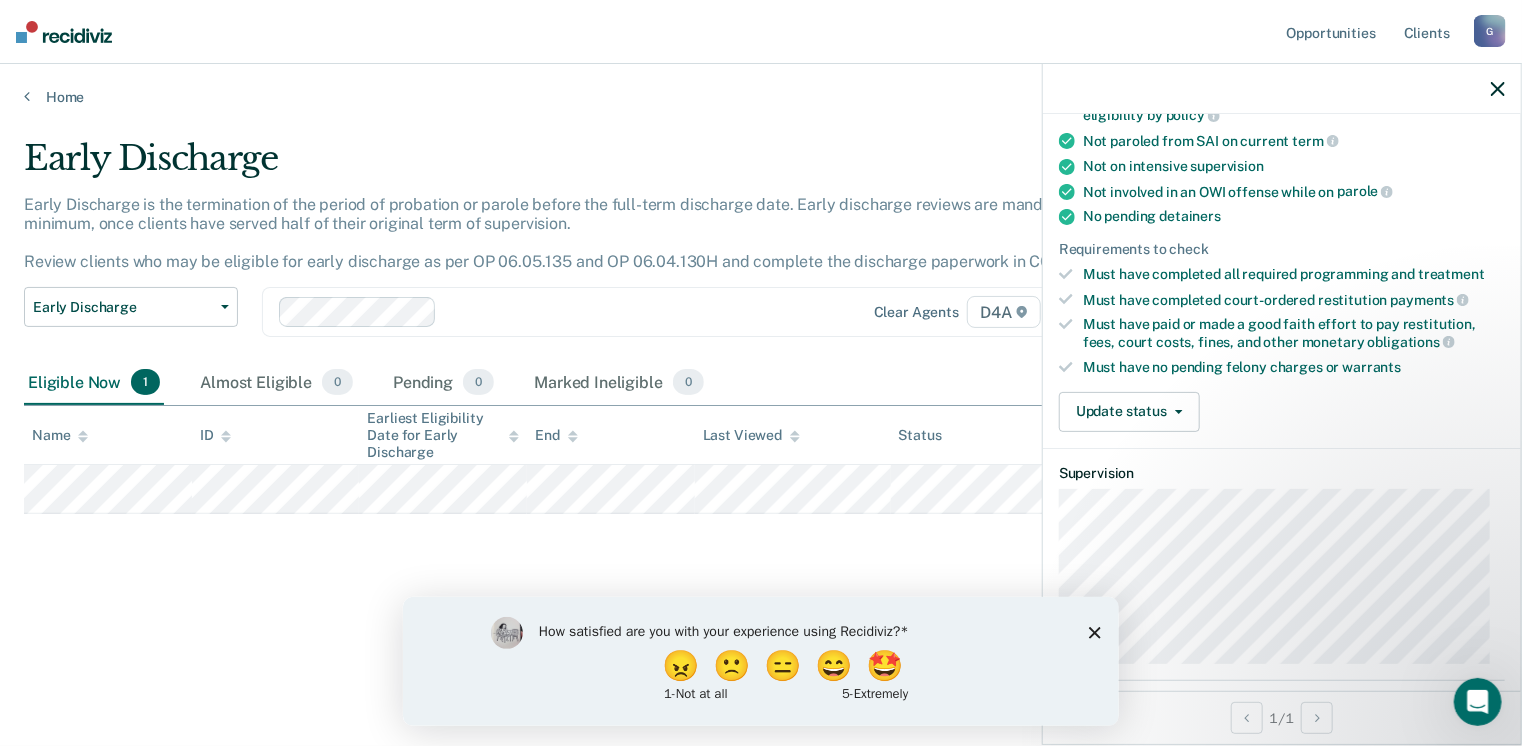 scroll, scrollTop: 348, scrollLeft: 0, axis: vertical 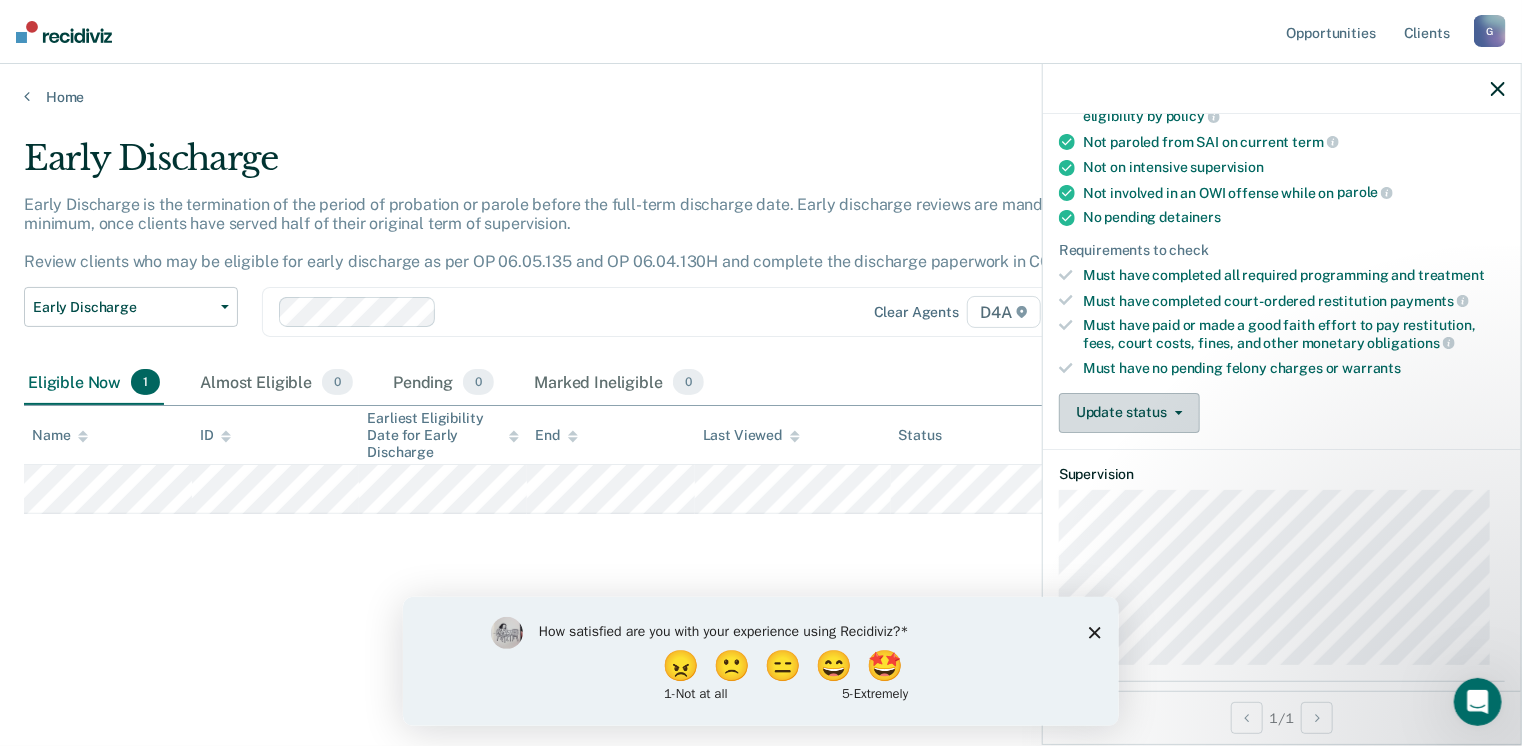 click on "Update status" at bounding box center [1129, 413] 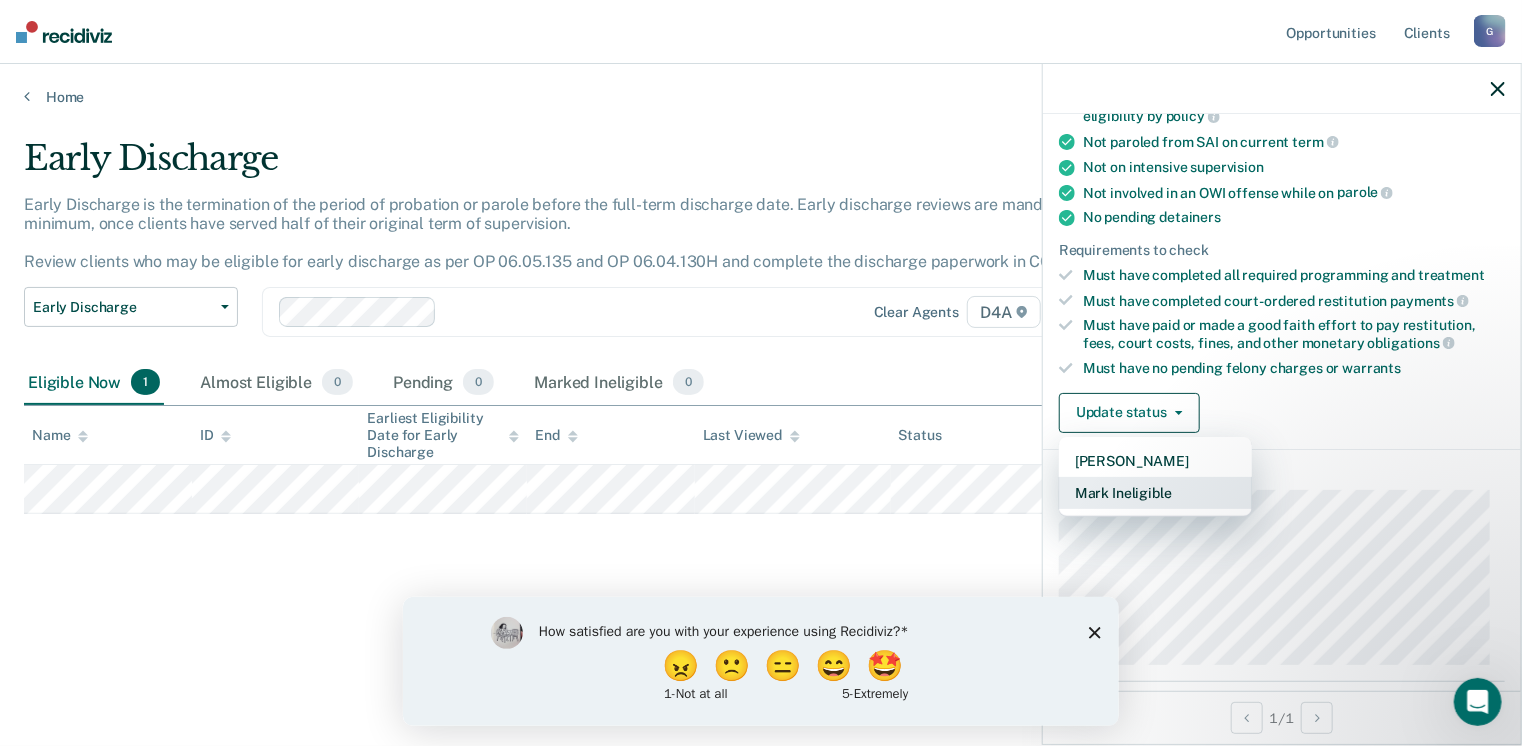 click on "Mark Ineligible" at bounding box center [1155, 493] 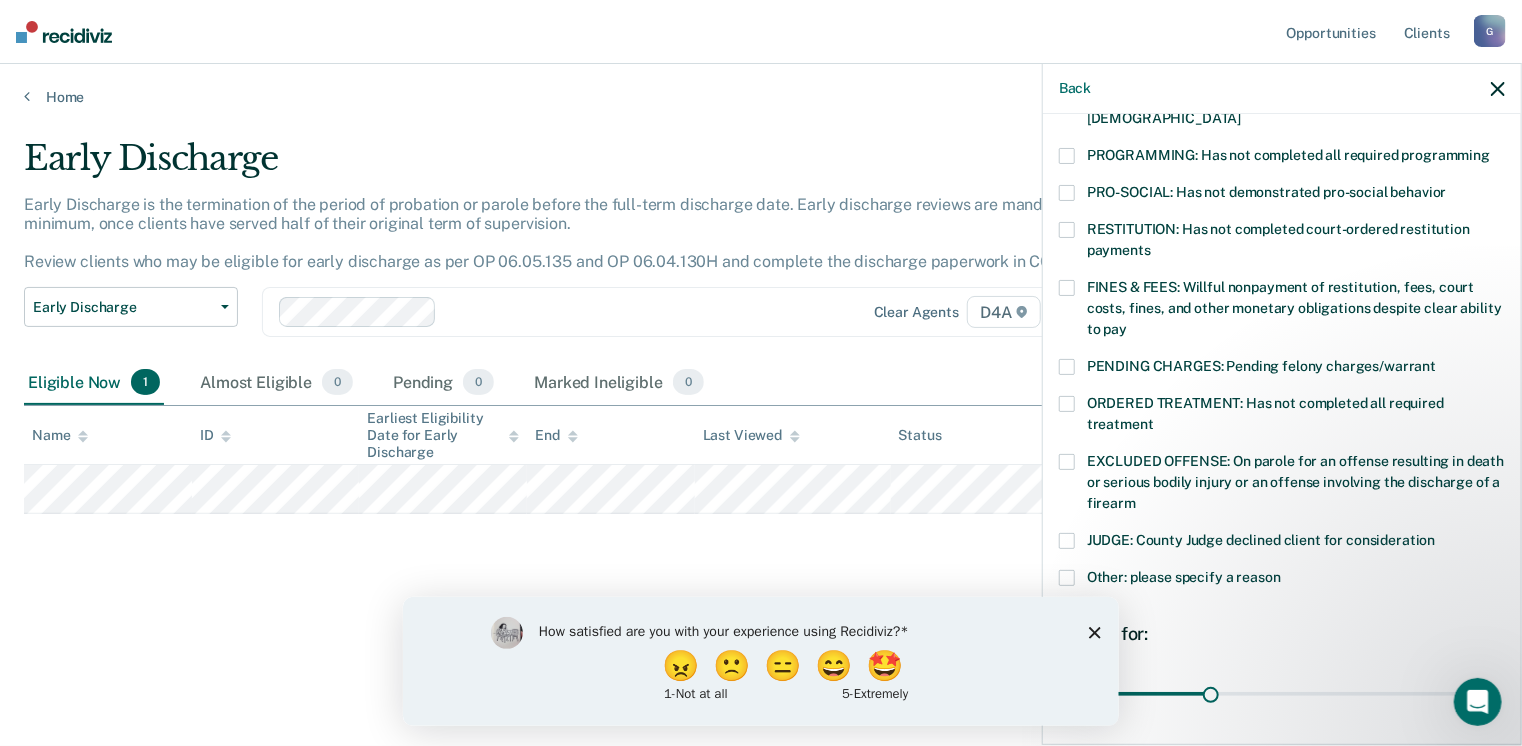 scroll, scrollTop: 434, scrollLeft: 0, axis: vertical 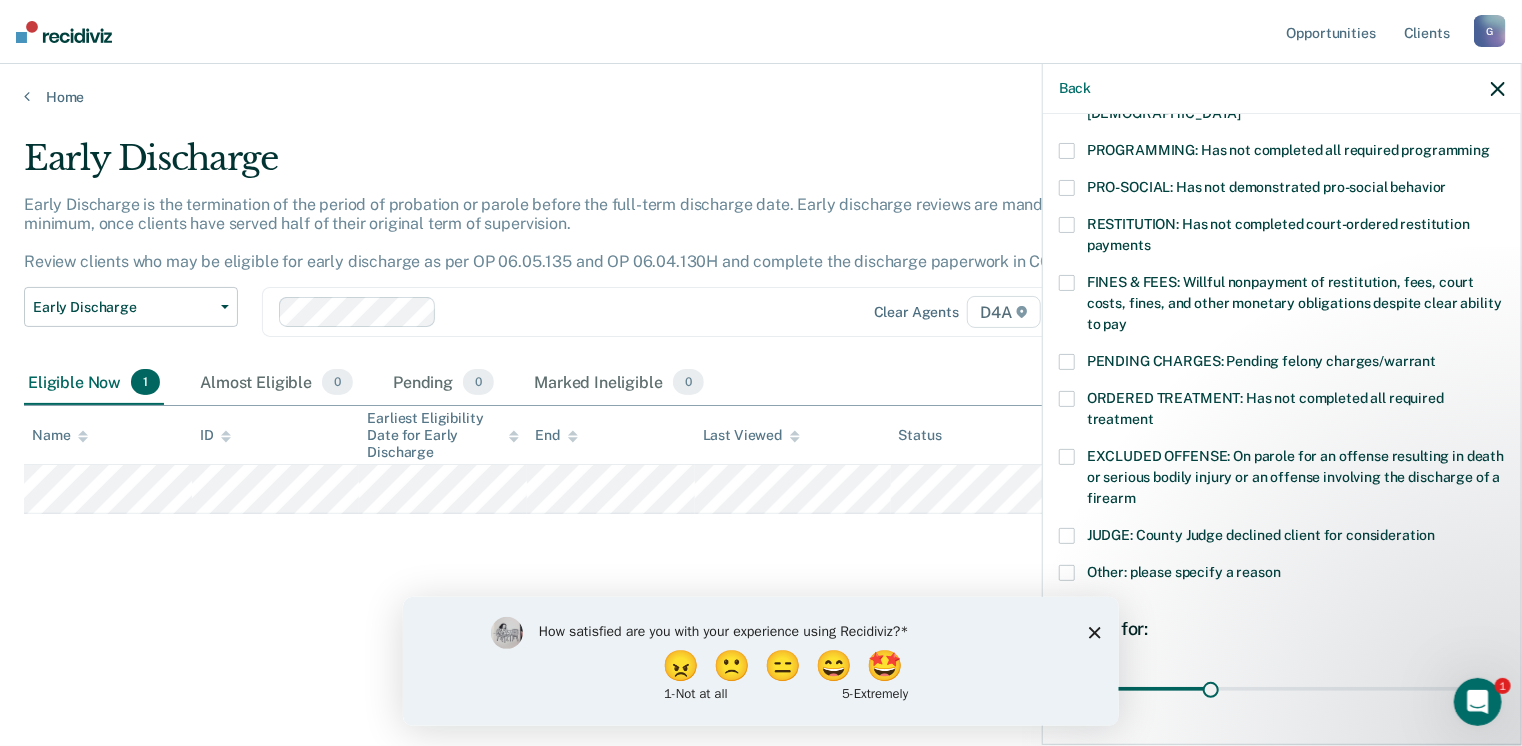 click 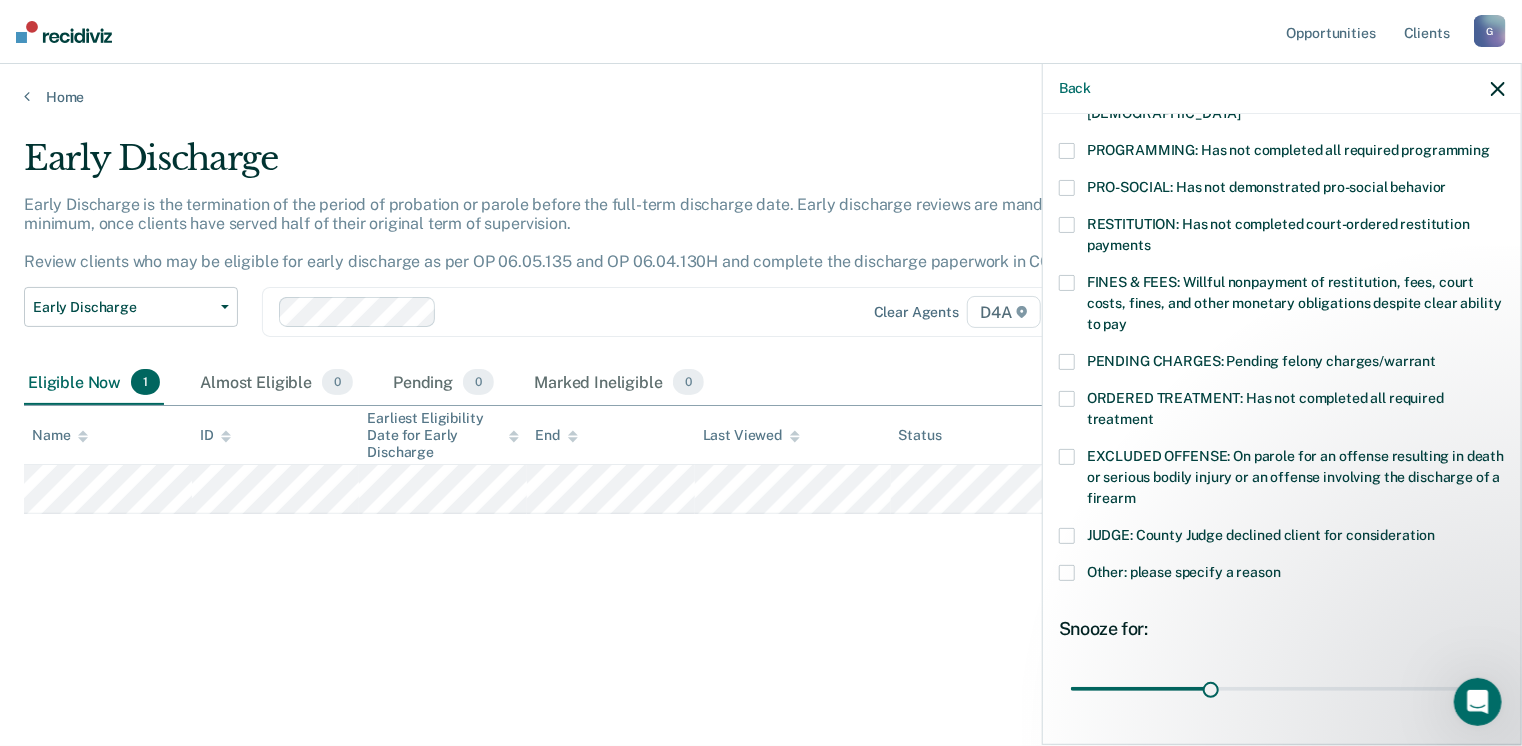 click at bounding box center [1067, 573] 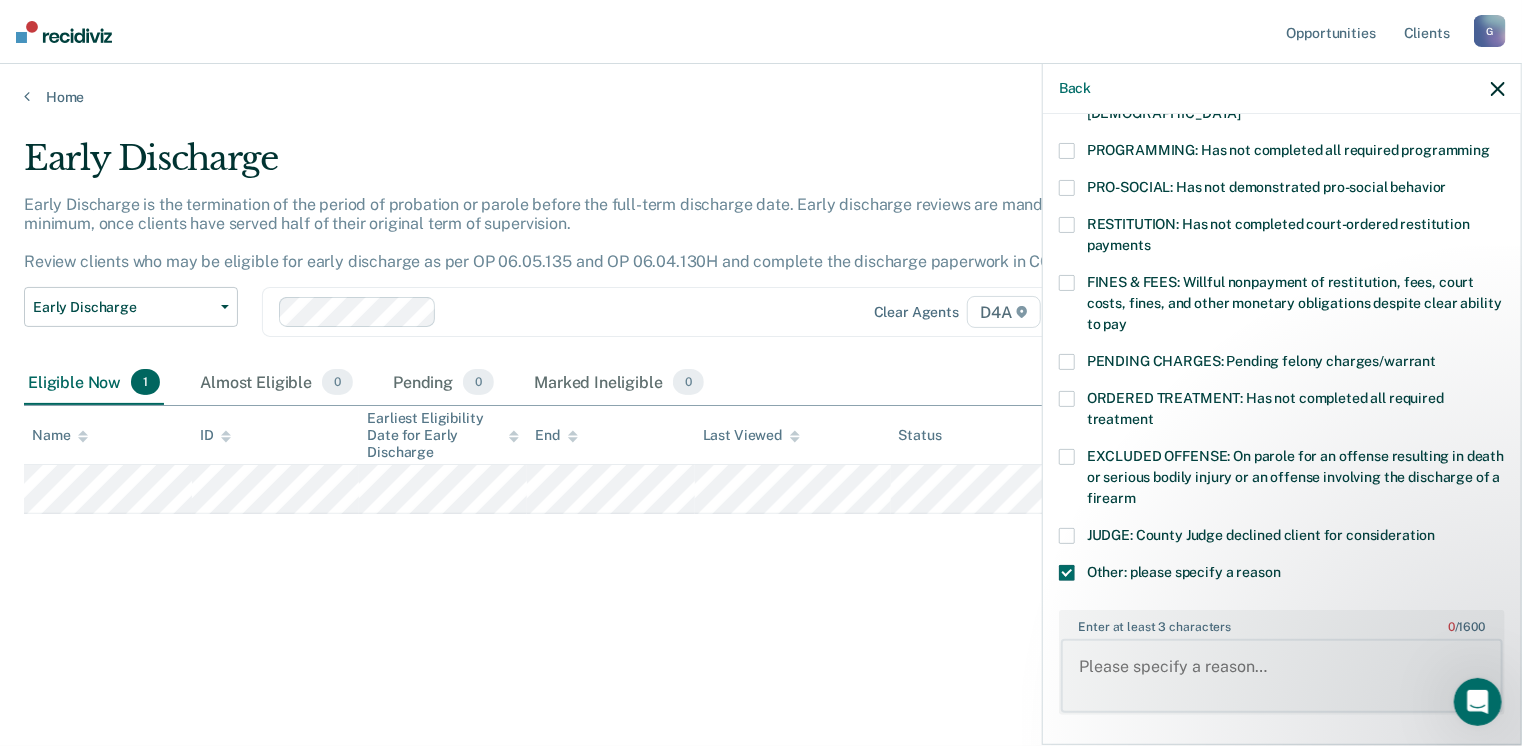 click on "Enter at least 3 characters 0  /  1600" at bounding box center [1282, 676] 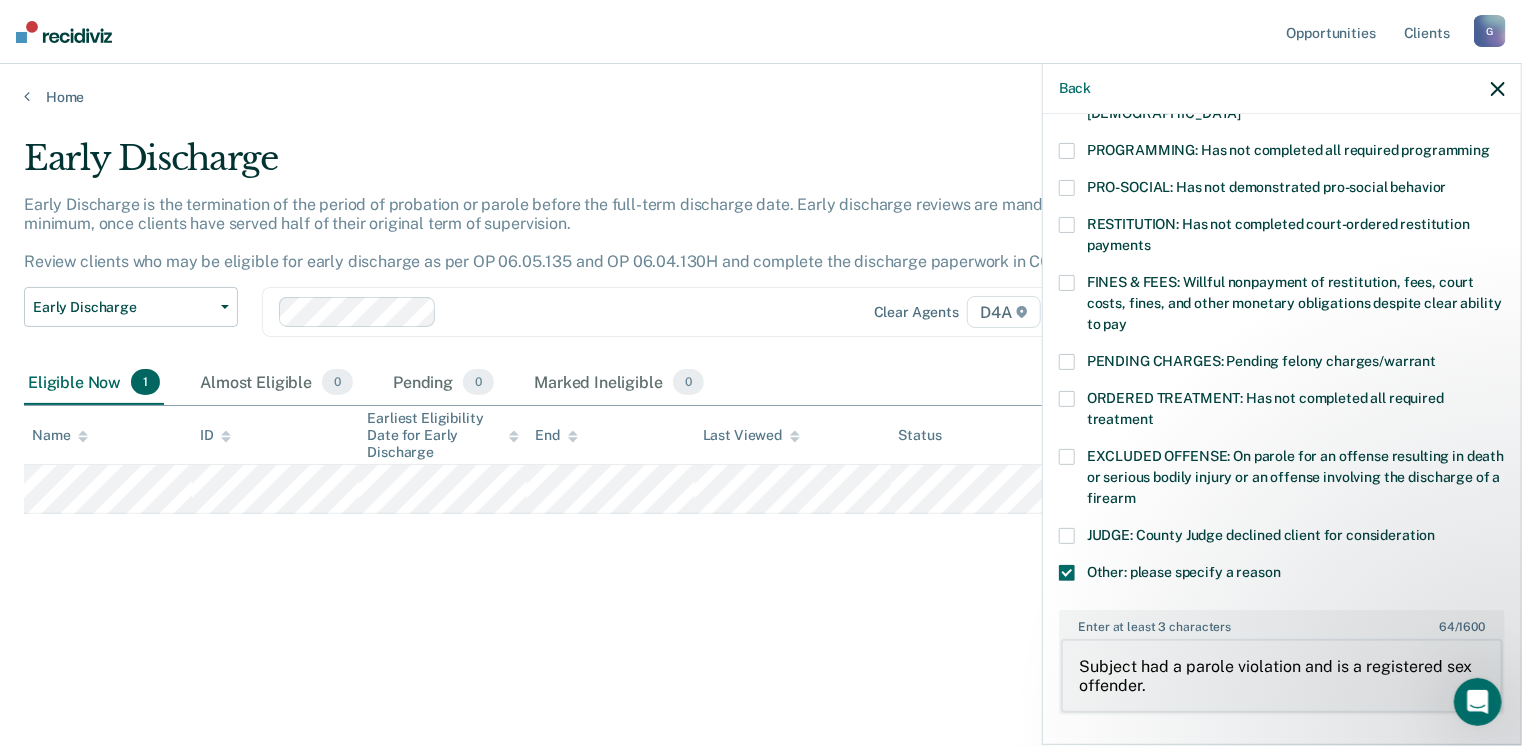 type on "Subject had a parole violation and is a registered sex offender." 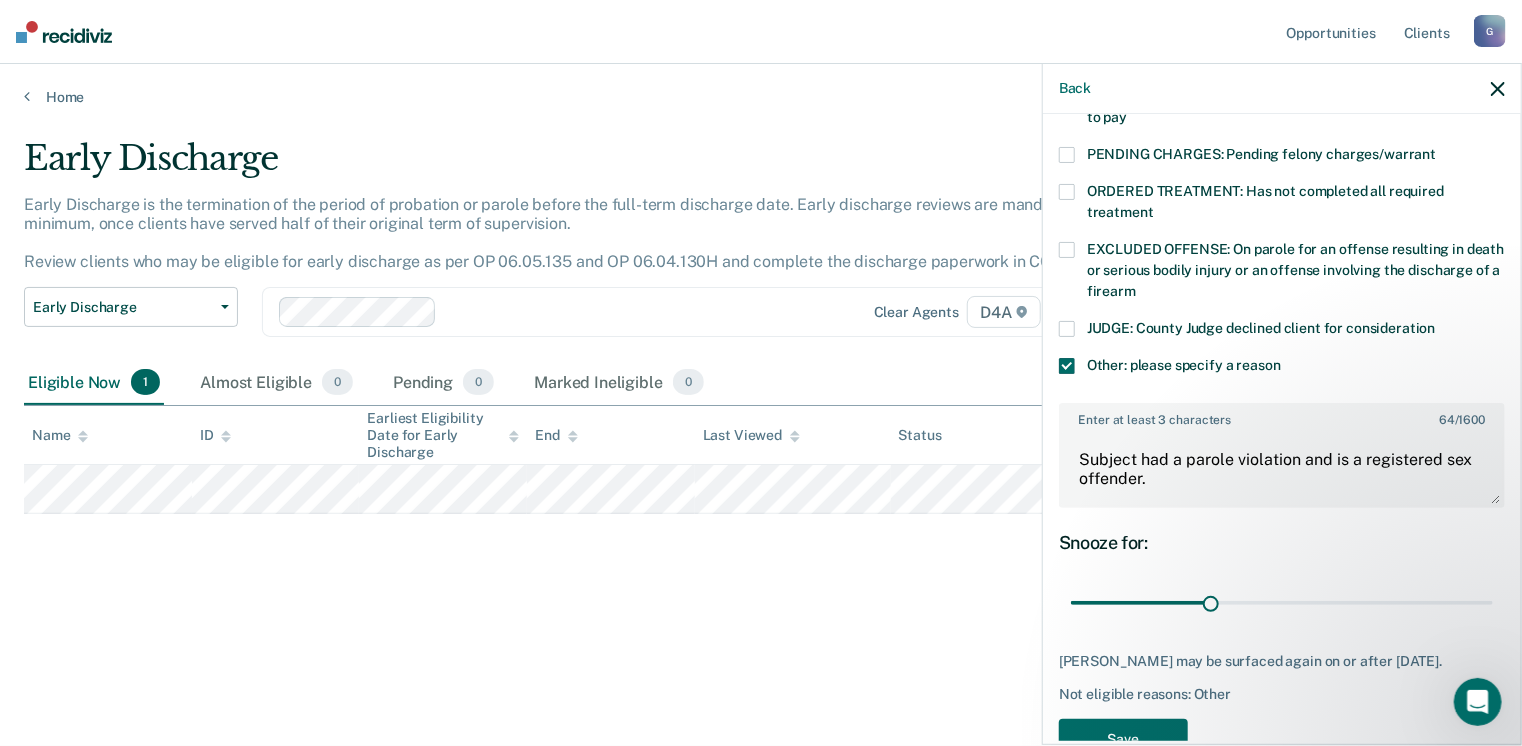 scroll, scrollTop: 670, scrollLeft: 0, axis: vertical 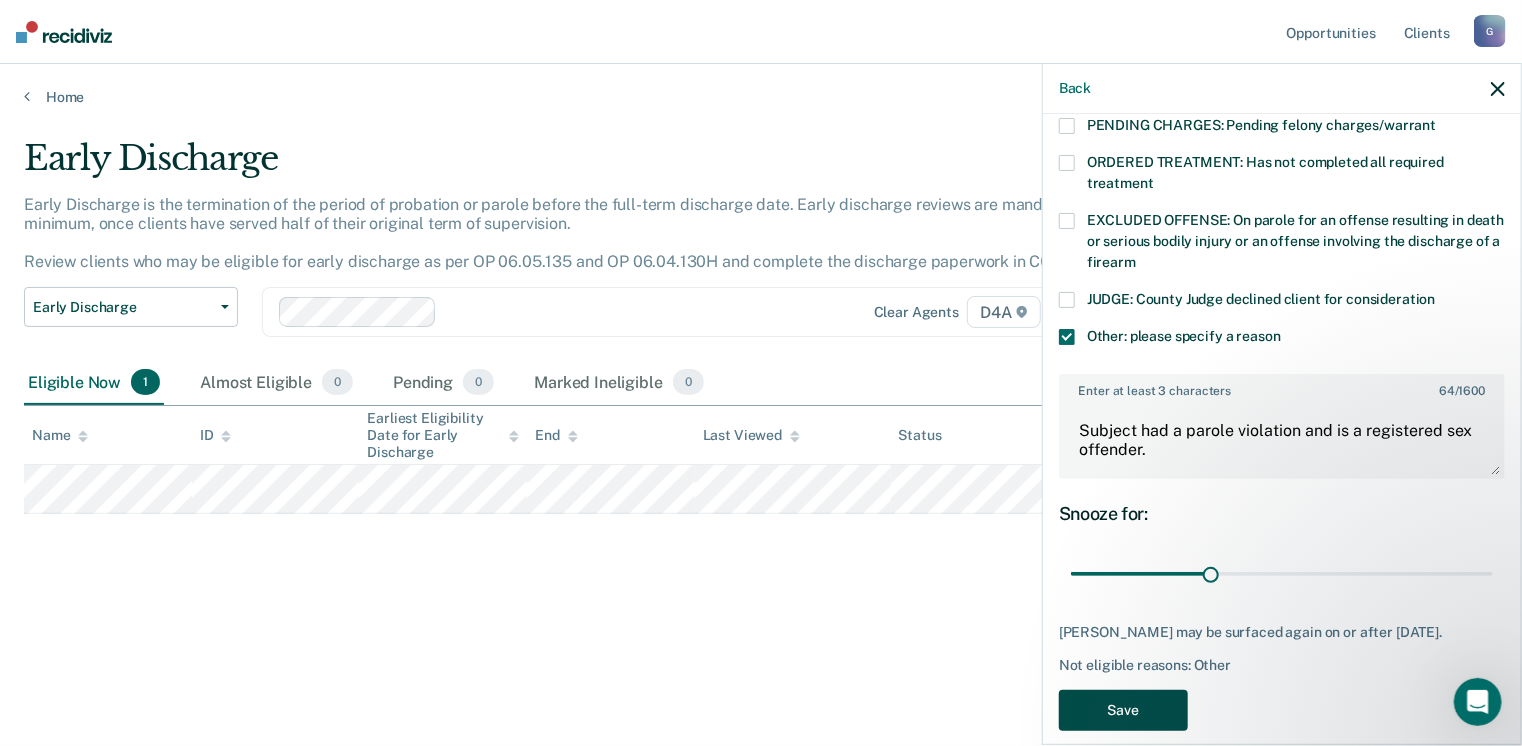 click on "Save" at bounding box center [1123, 710] 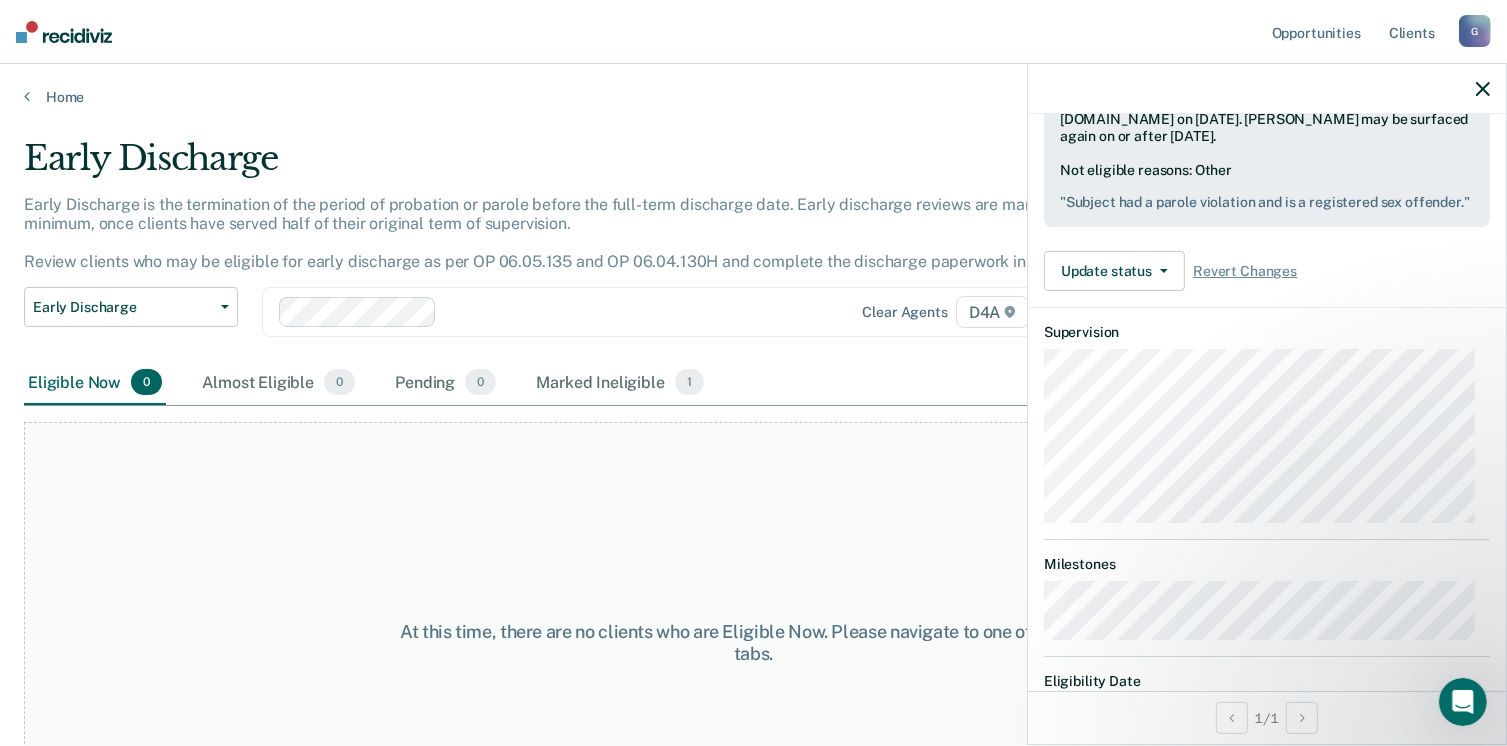 click 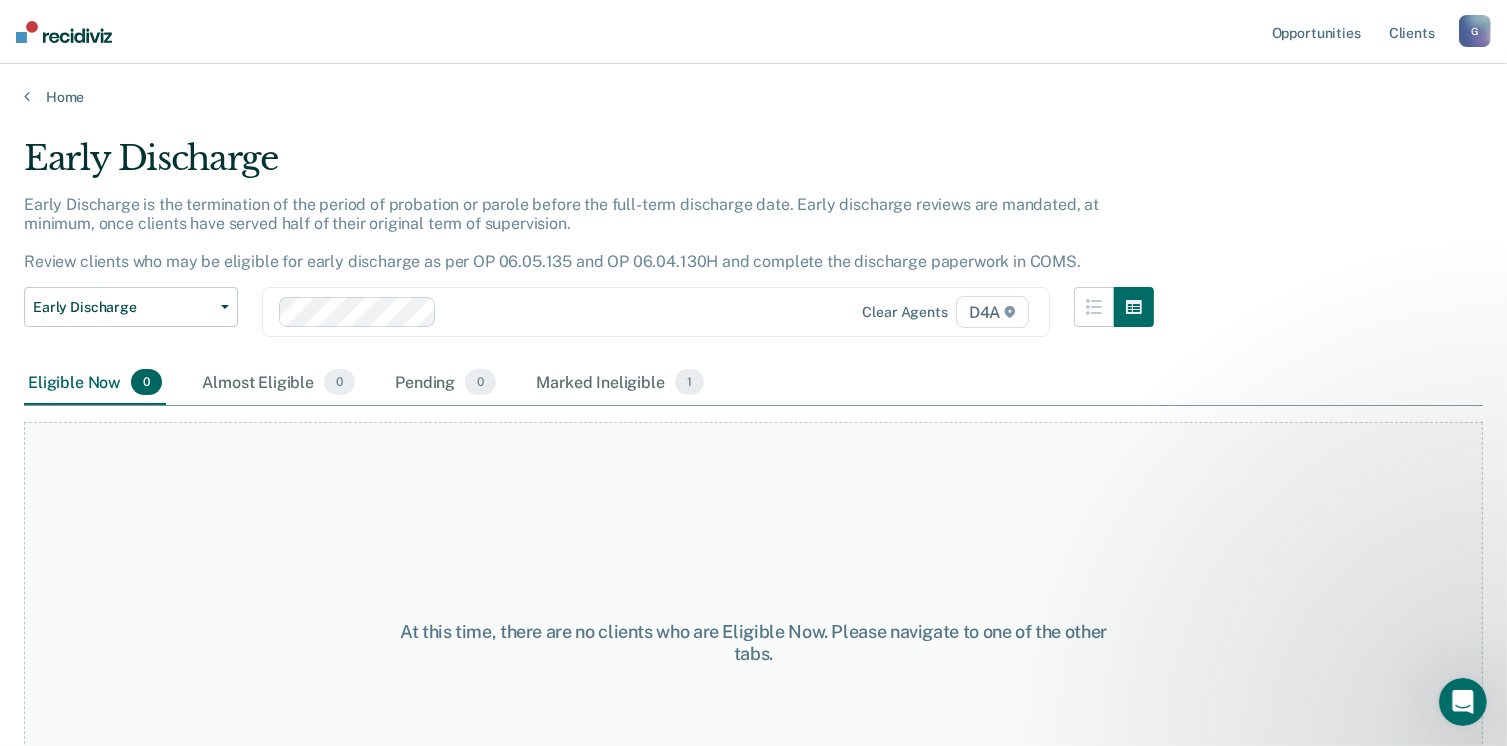 click on "G" at bounding box center (1475, 31) 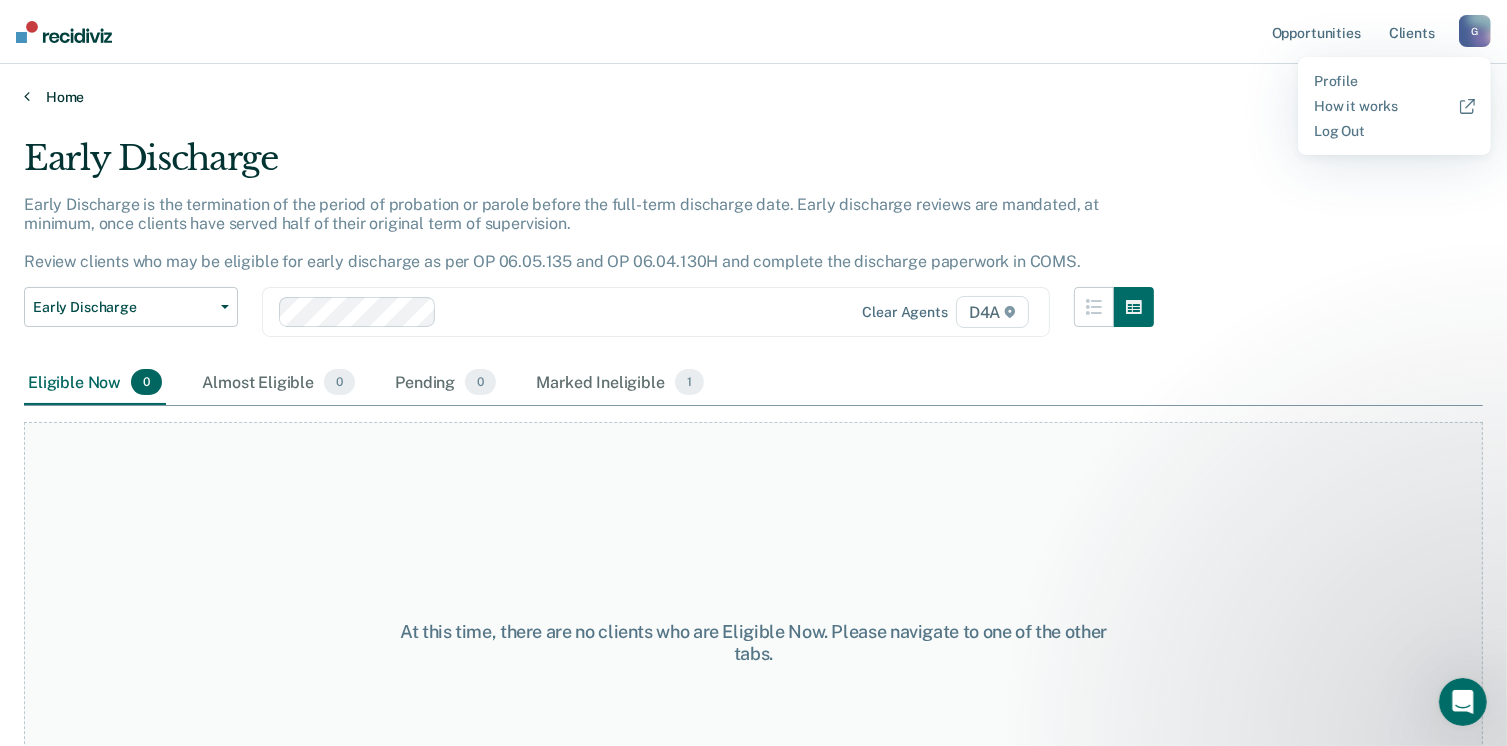 click on "Home" at bounding box center [753, 97] 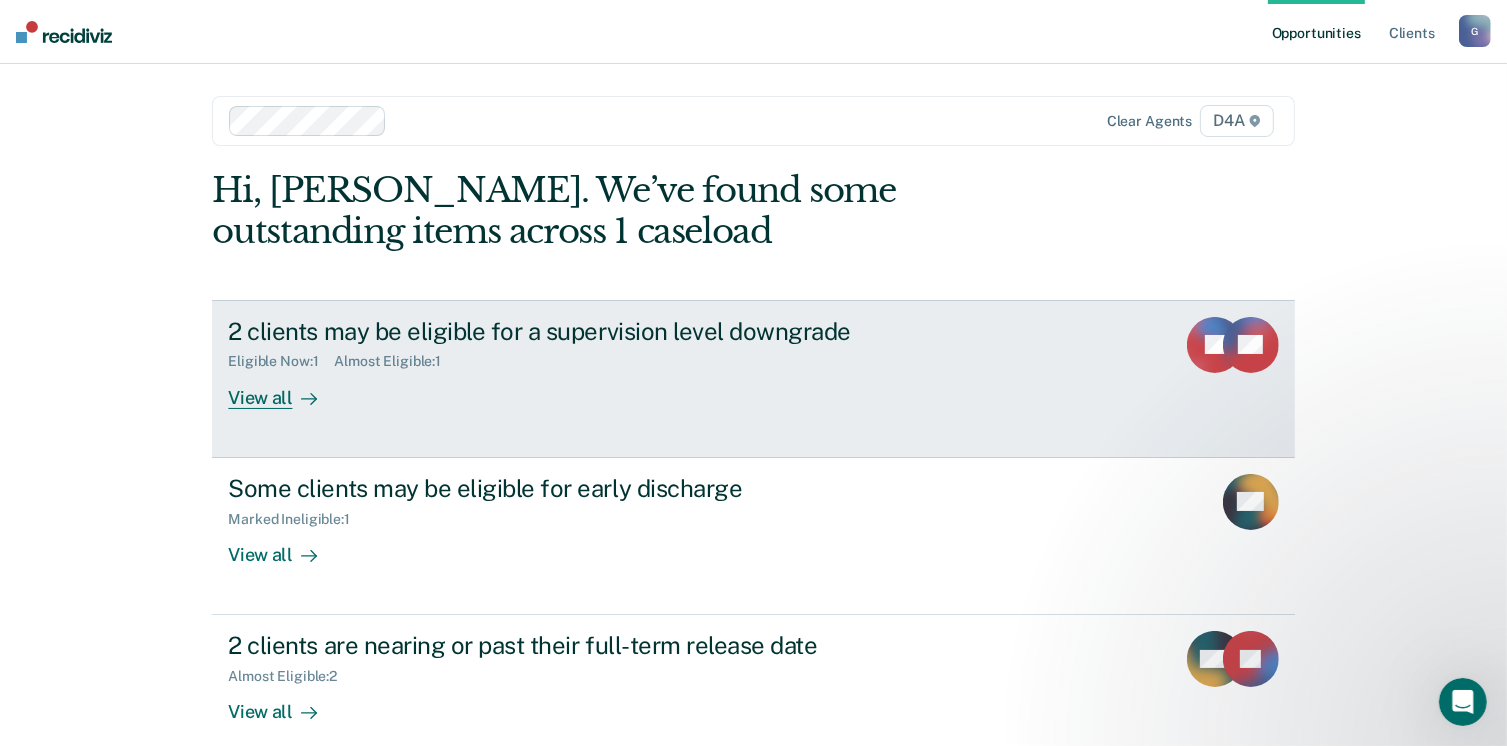 click on "View all" at bounding box center [284, 389] 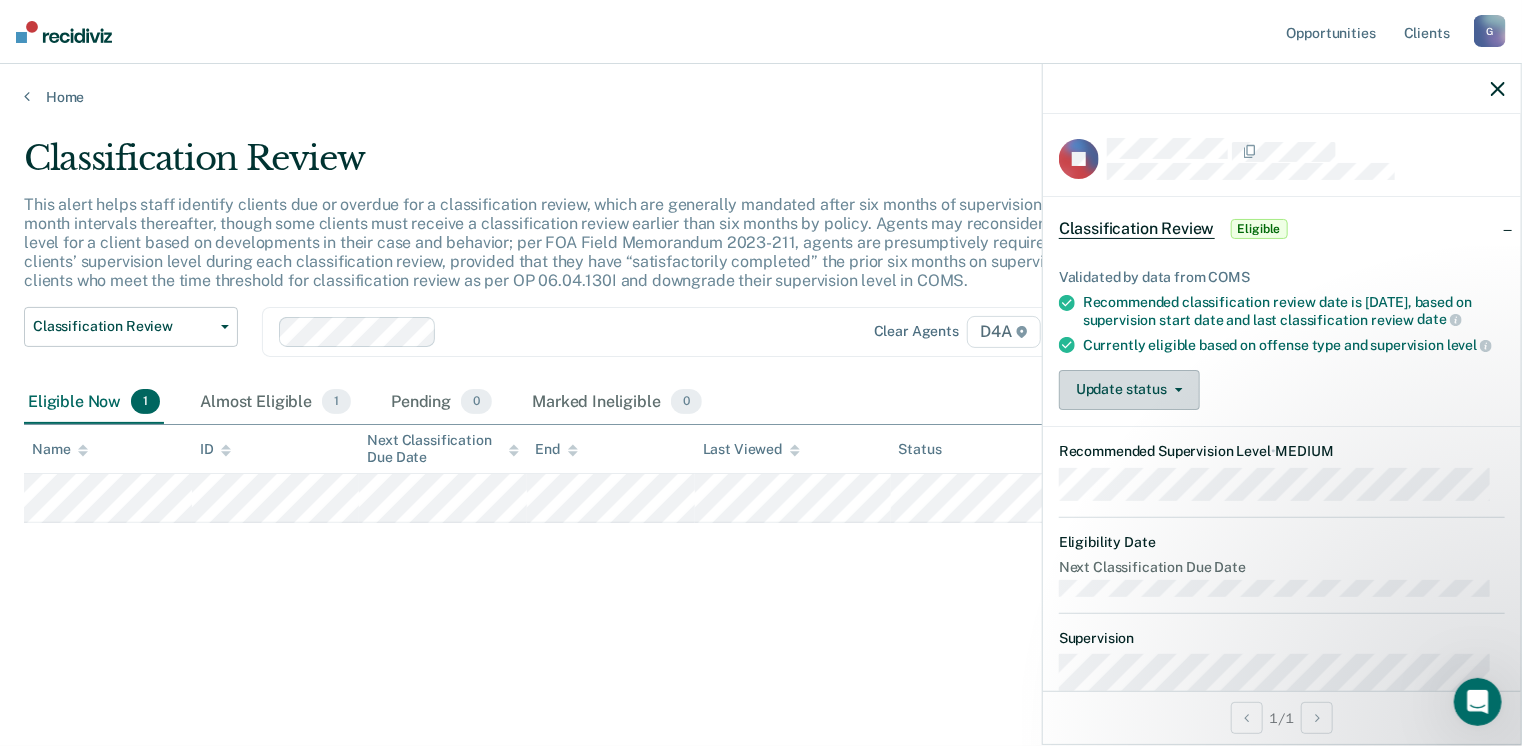 click on "Update status" at bounding box center (1129, 390) 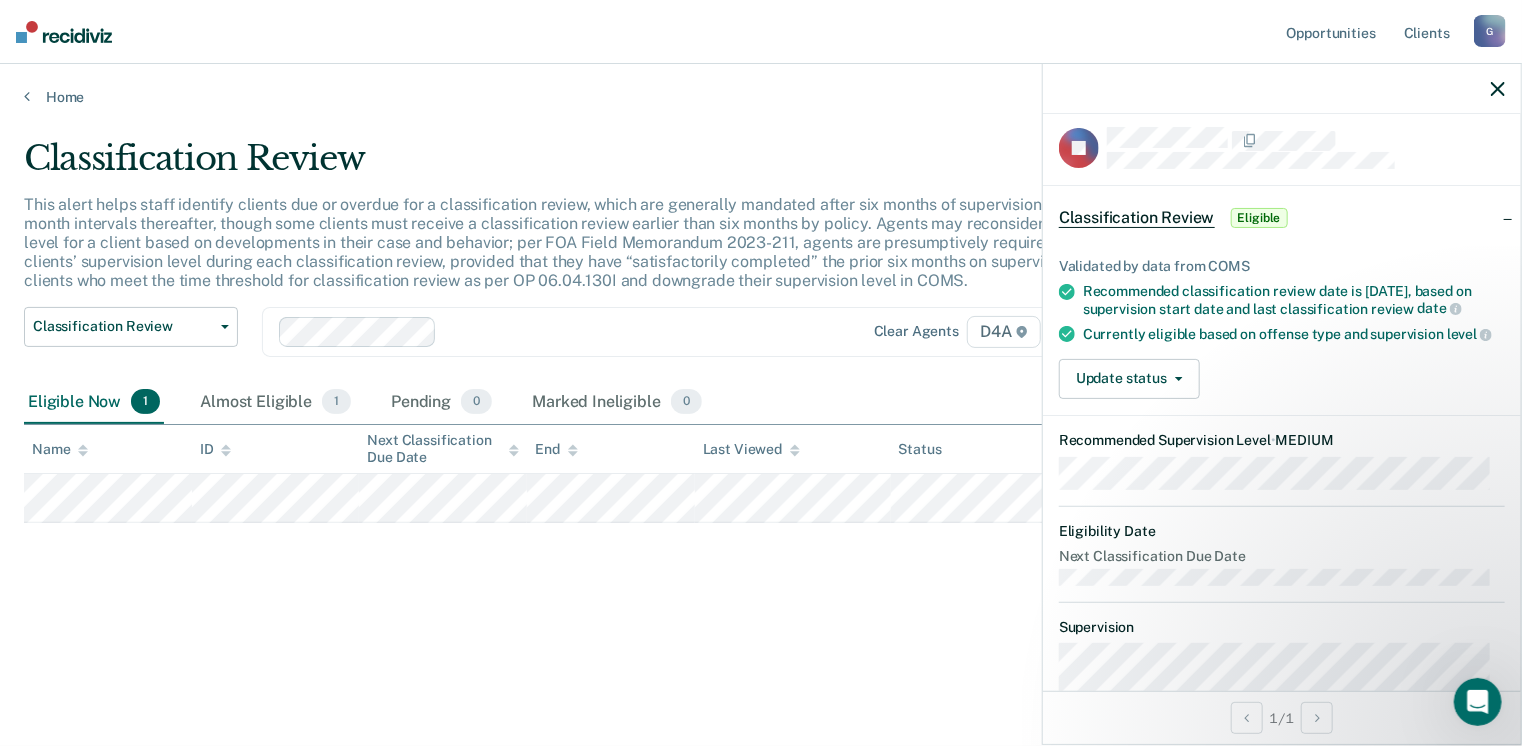 scroll, scrollTop: 0, scrollLeft: 0, axis: both 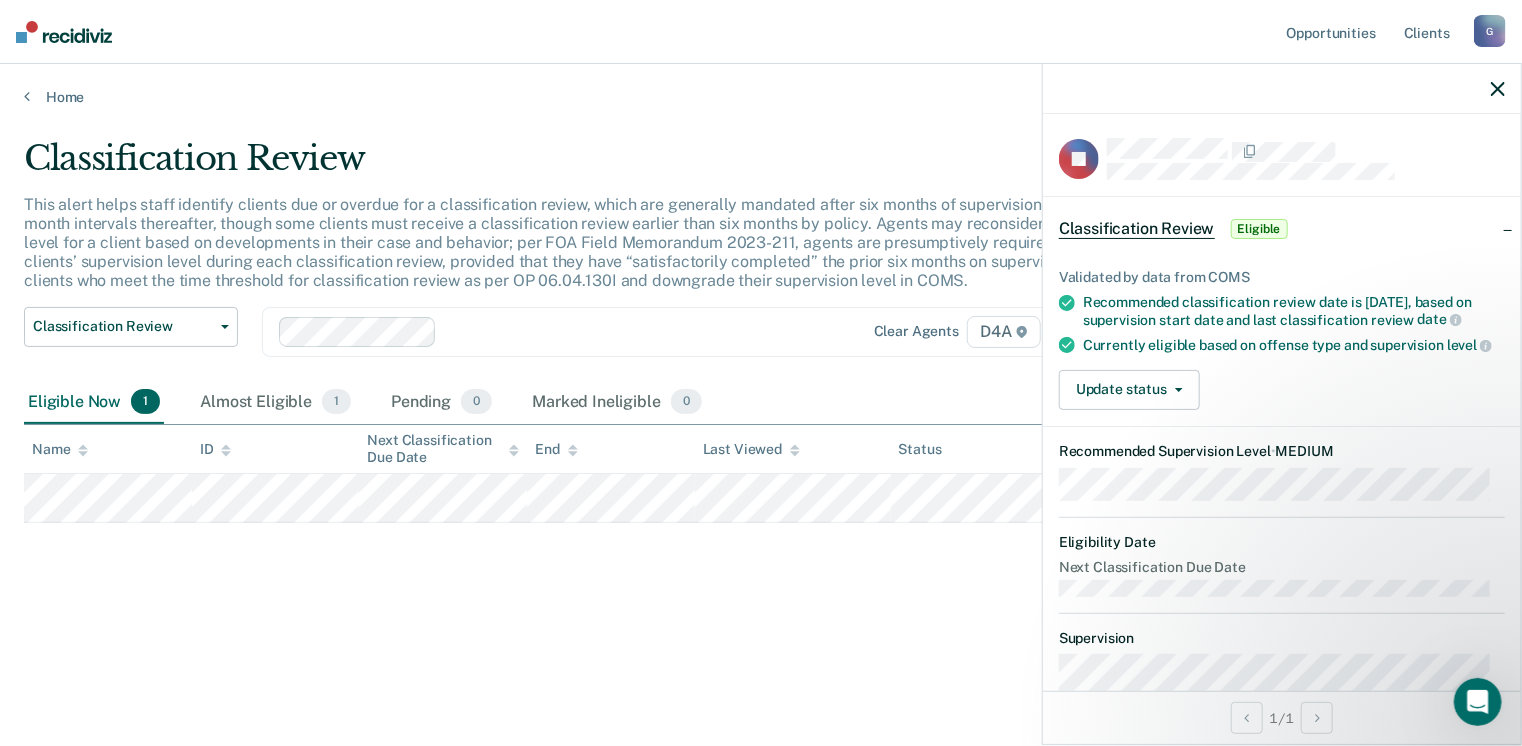 click on "Classification Review" at bounding box center [1137, 229] 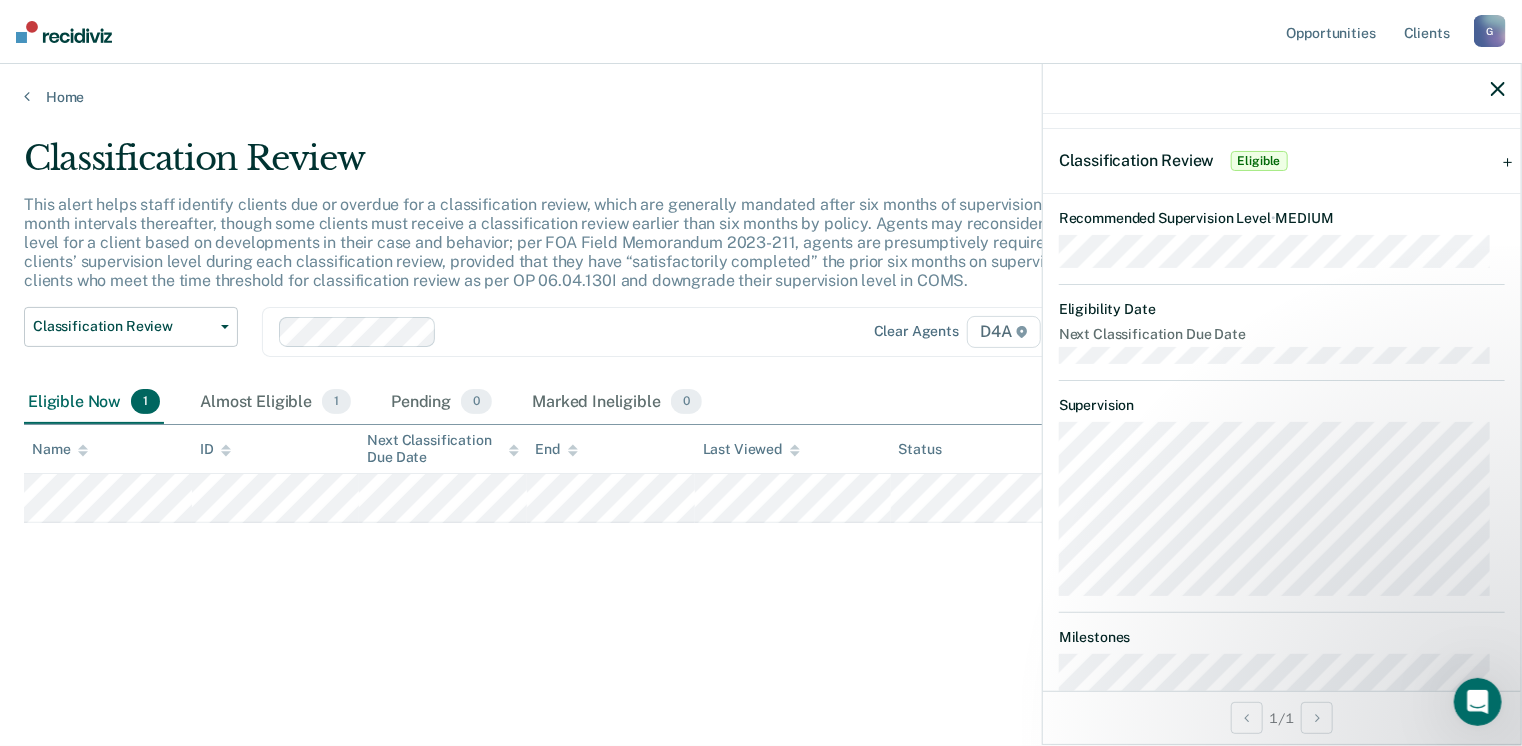 scroll, scrollTop: 178, scrollLeft: 0, axis: vertical 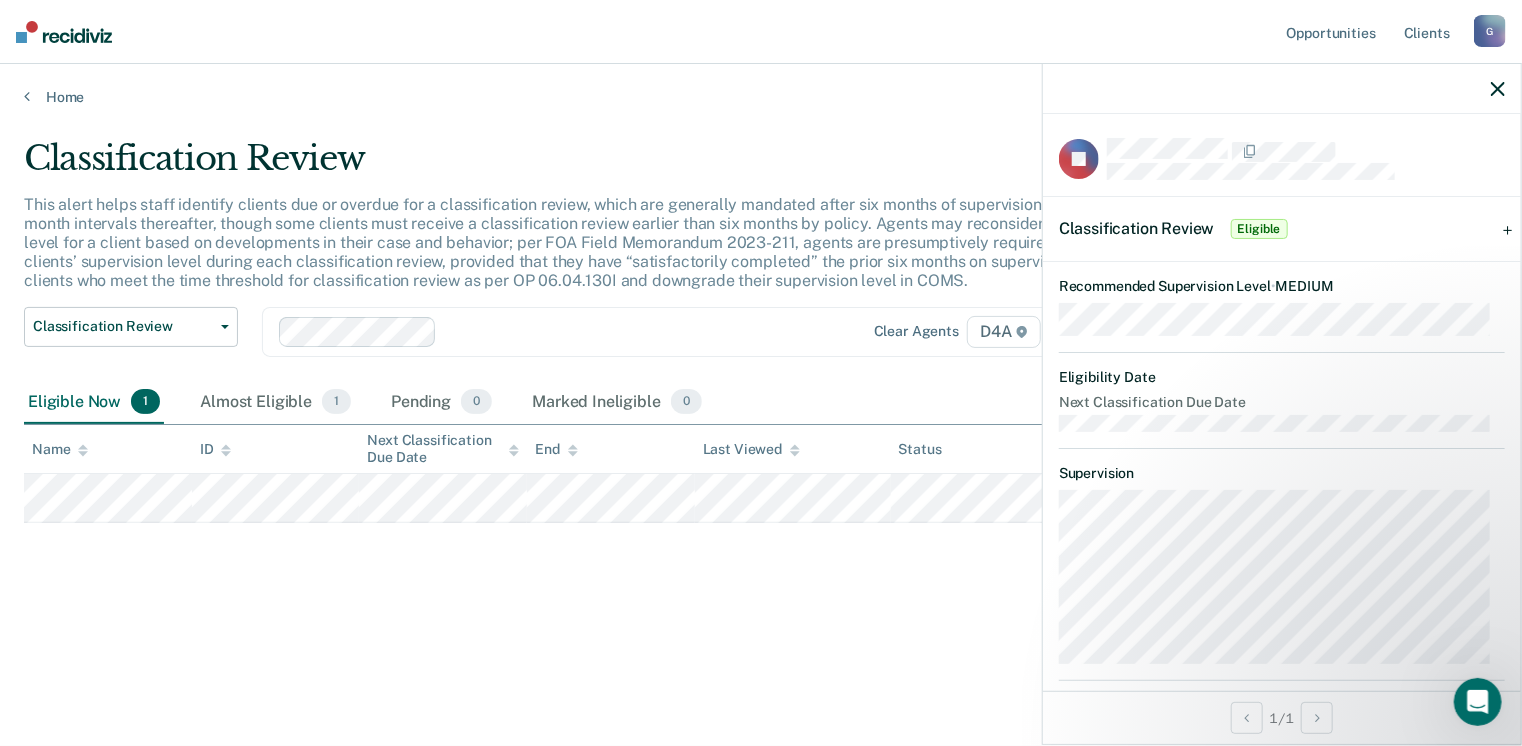 click on "Classification Review" at bounding box center (1137, 228) 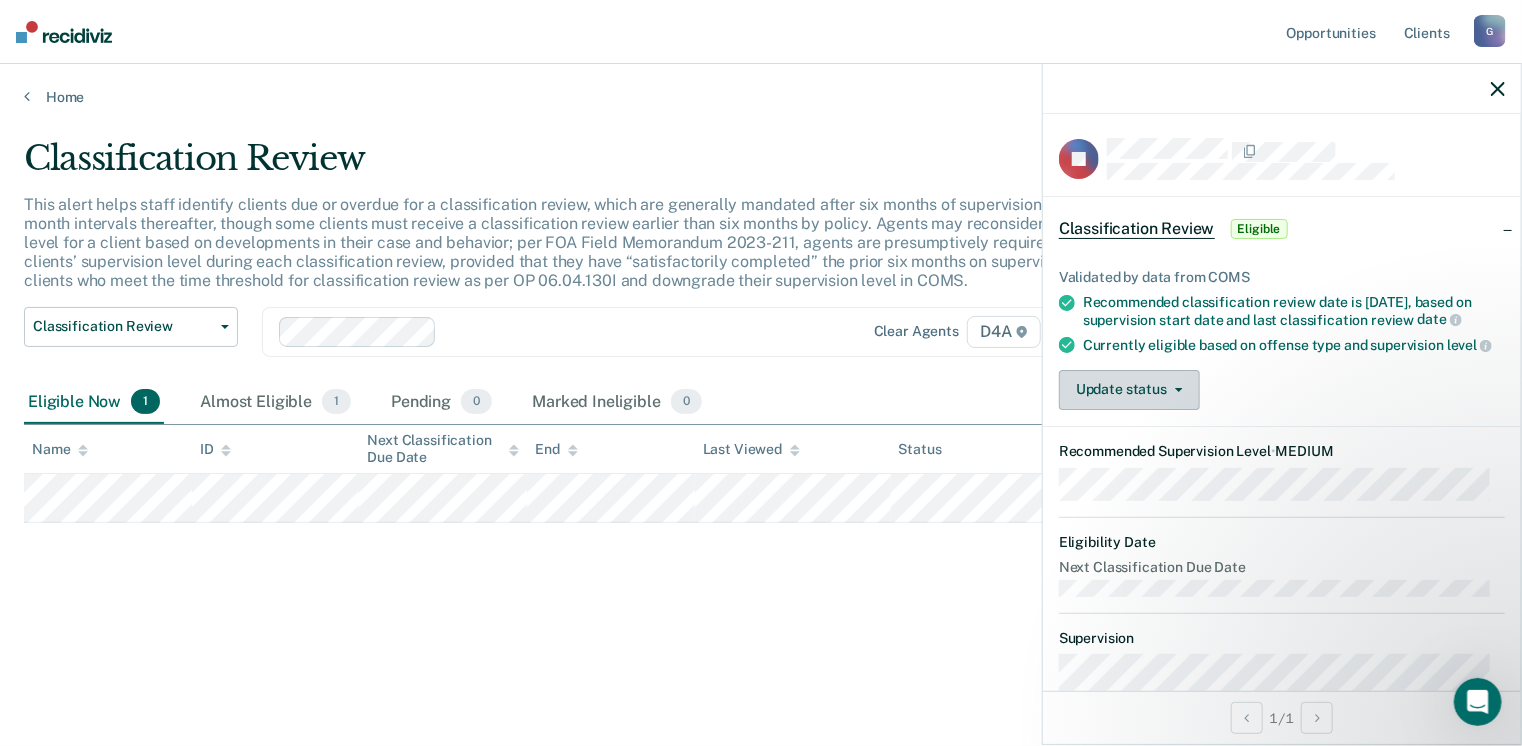 click on "Update status" at bounding box center [1129, 390] 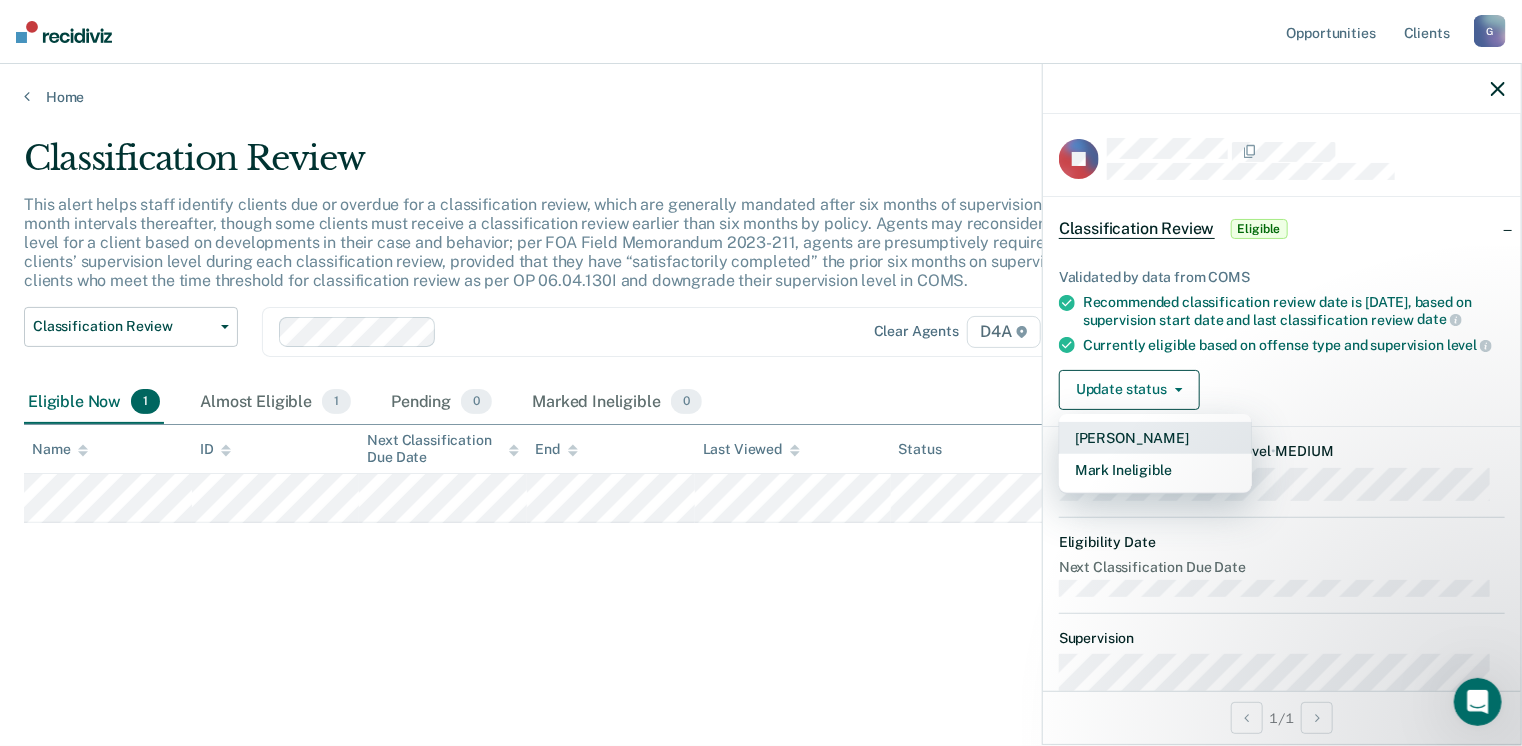 click on "[PERSON_NAME]" at bounding box center (1155, 438) 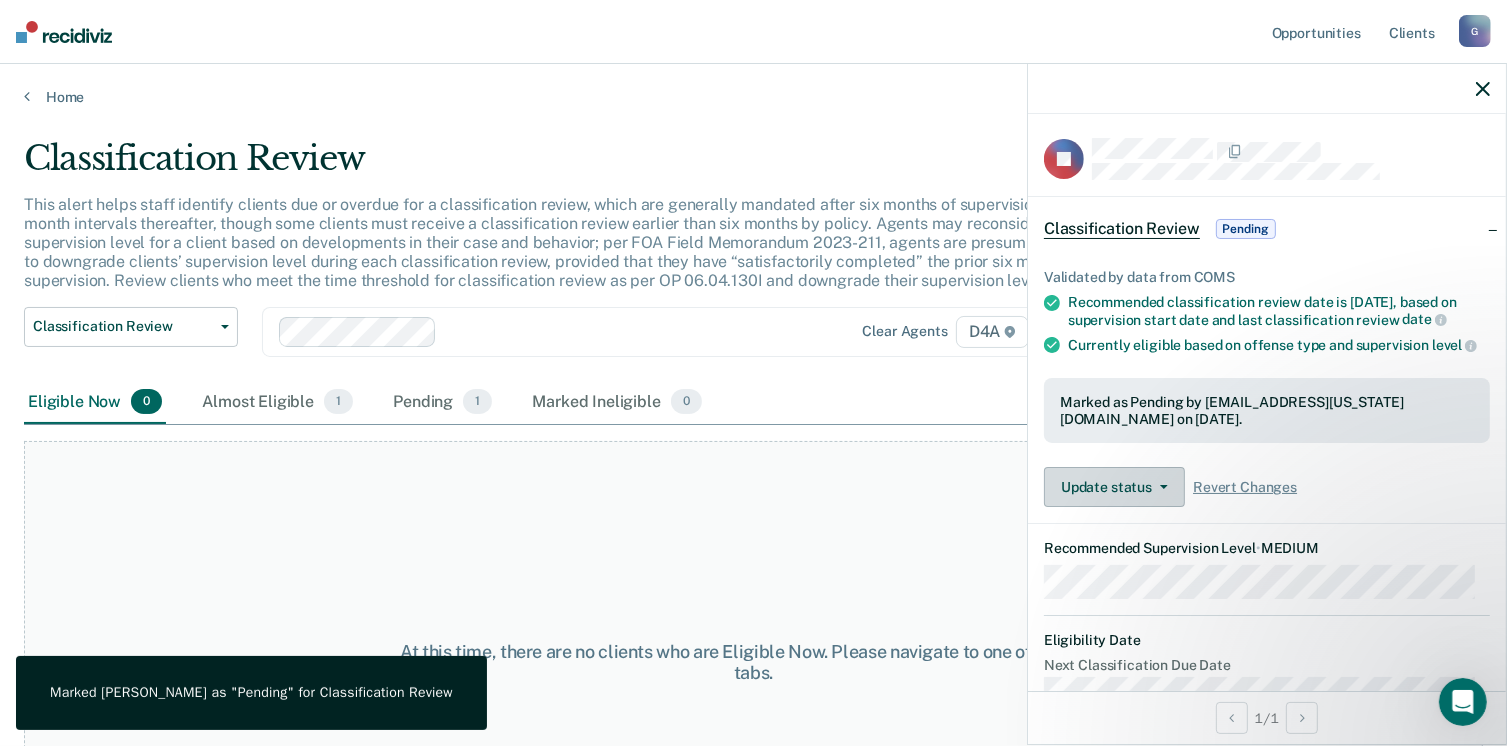 click on "Update status" at bounding box center (1114, 487) 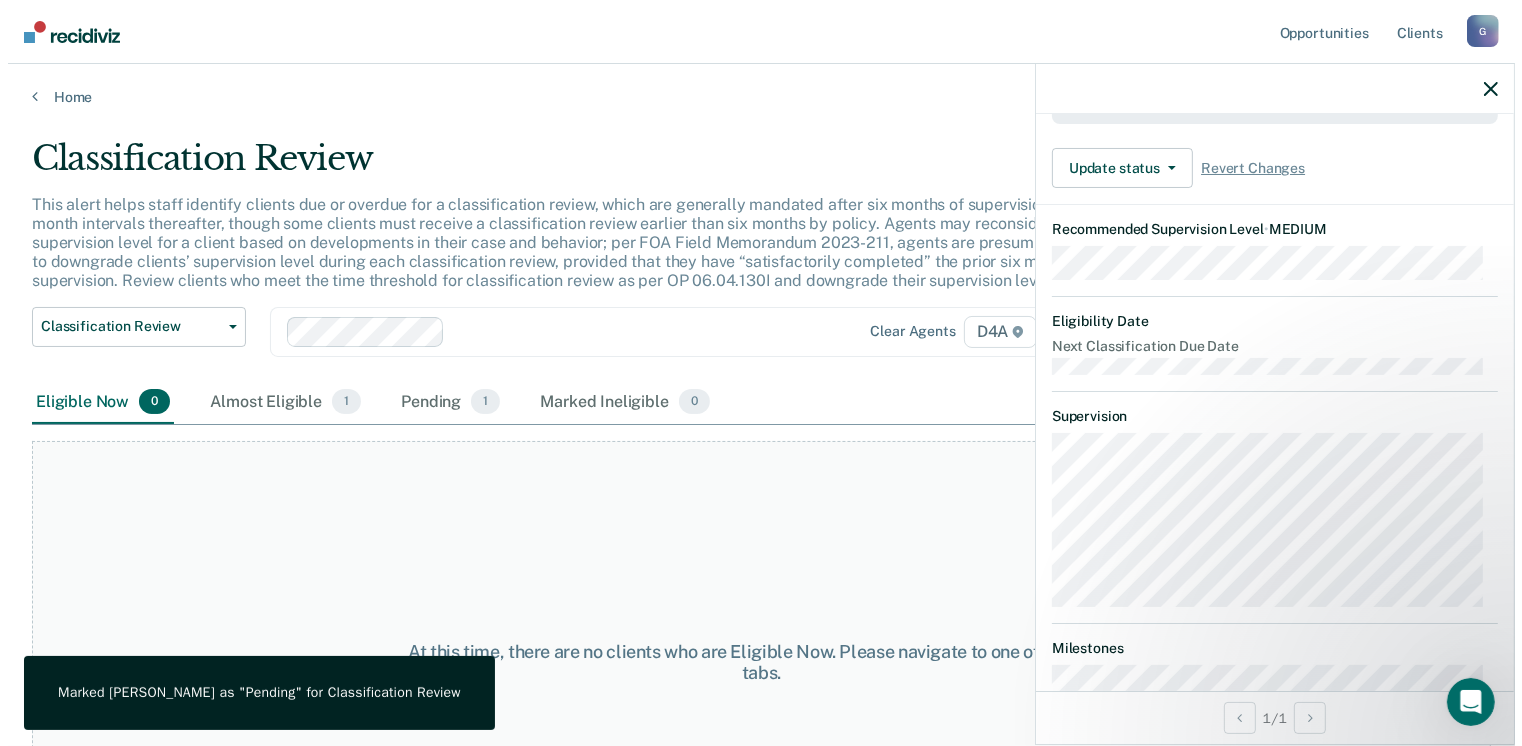 scroll, scrollTop: 262, scrollLeft: 0, axis: vertical 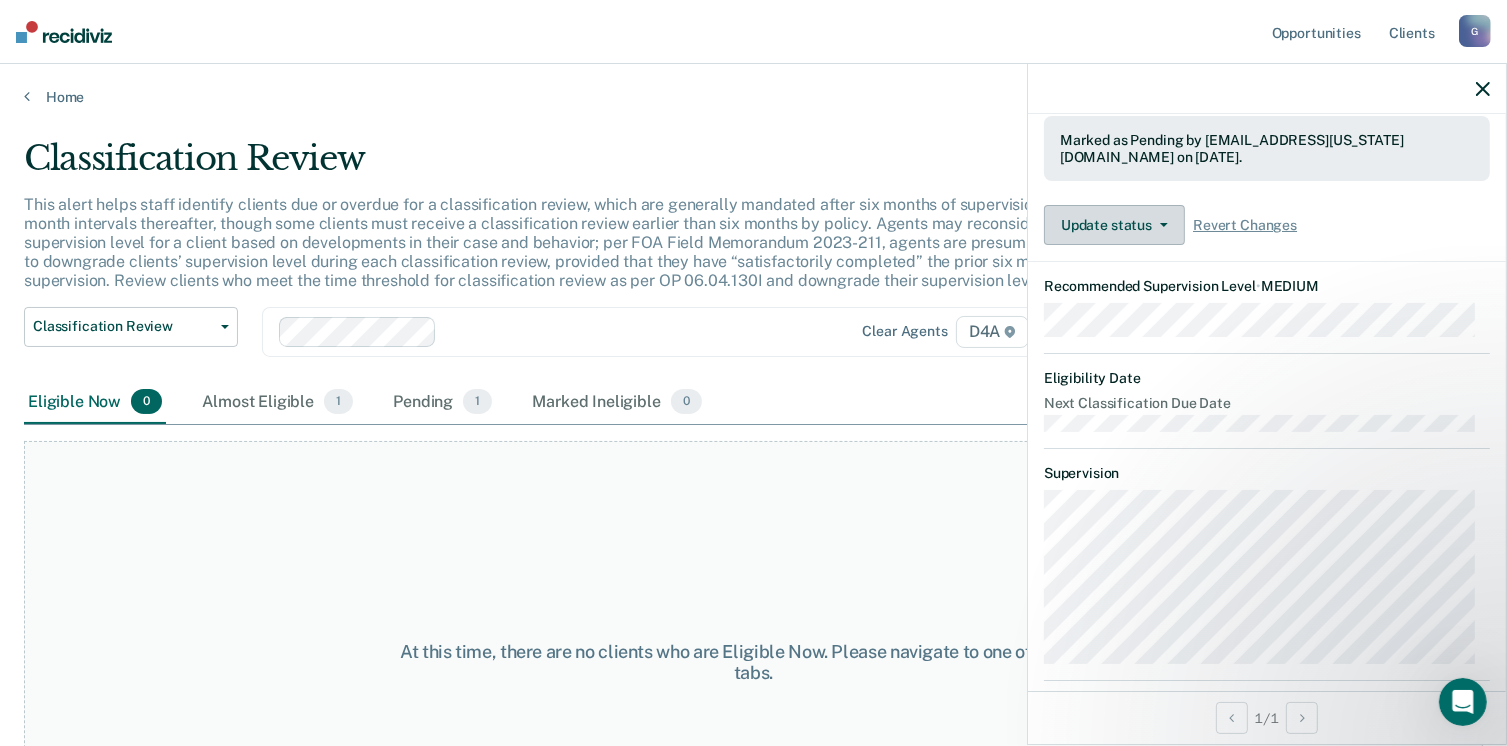 click on "Update status" at bounding box center (1114, 225) 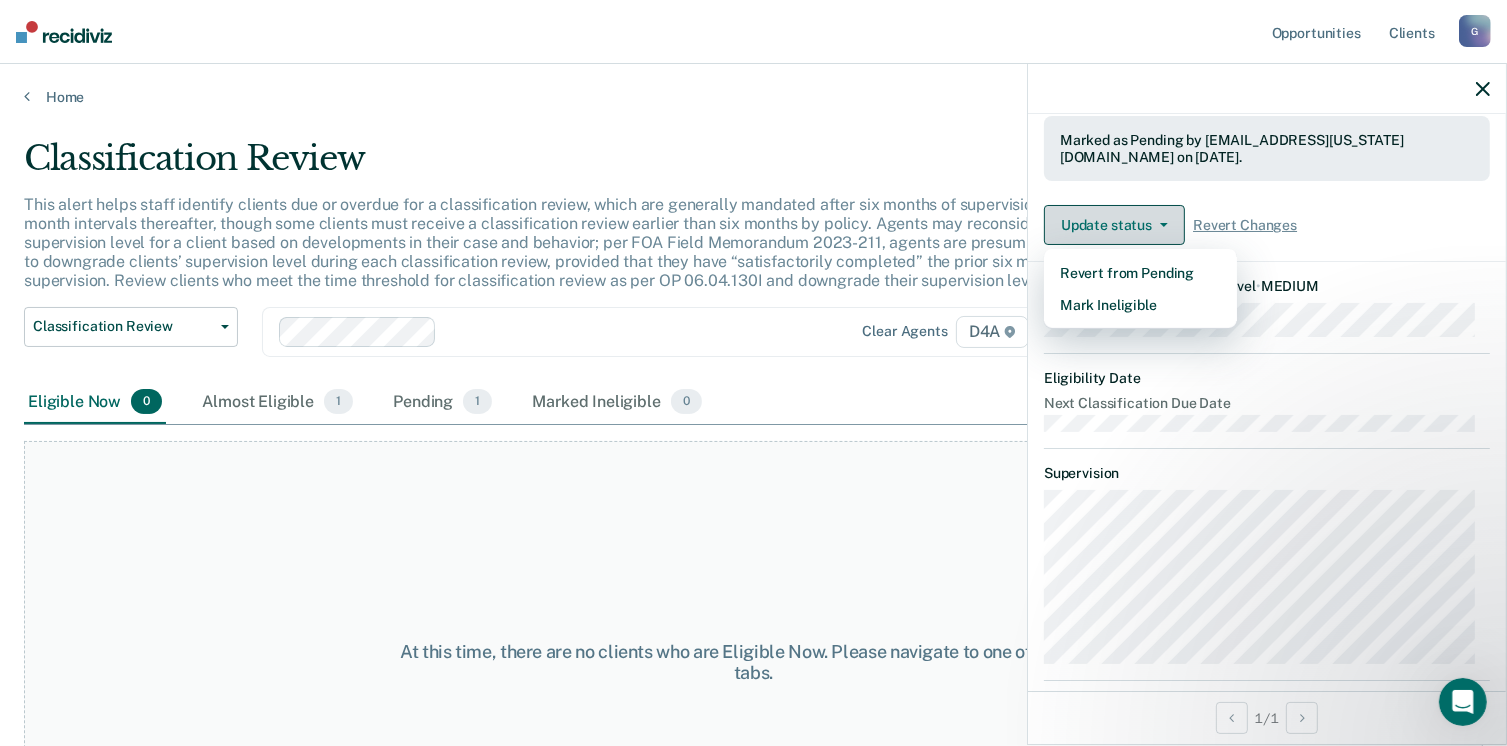 click on "Update status" at bounding box center [1114, 225] 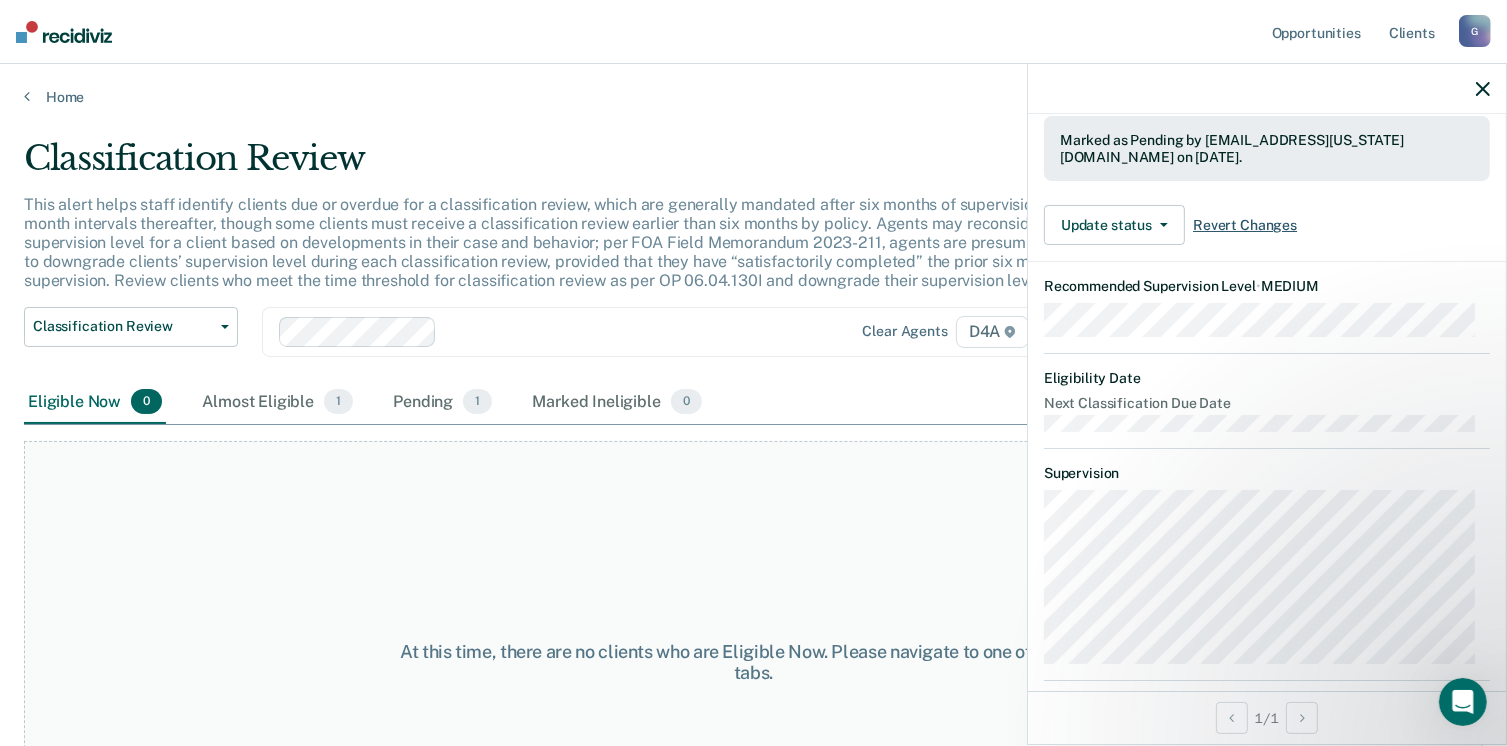 click on "Revert Changes" at bounding box center (1245, 225) 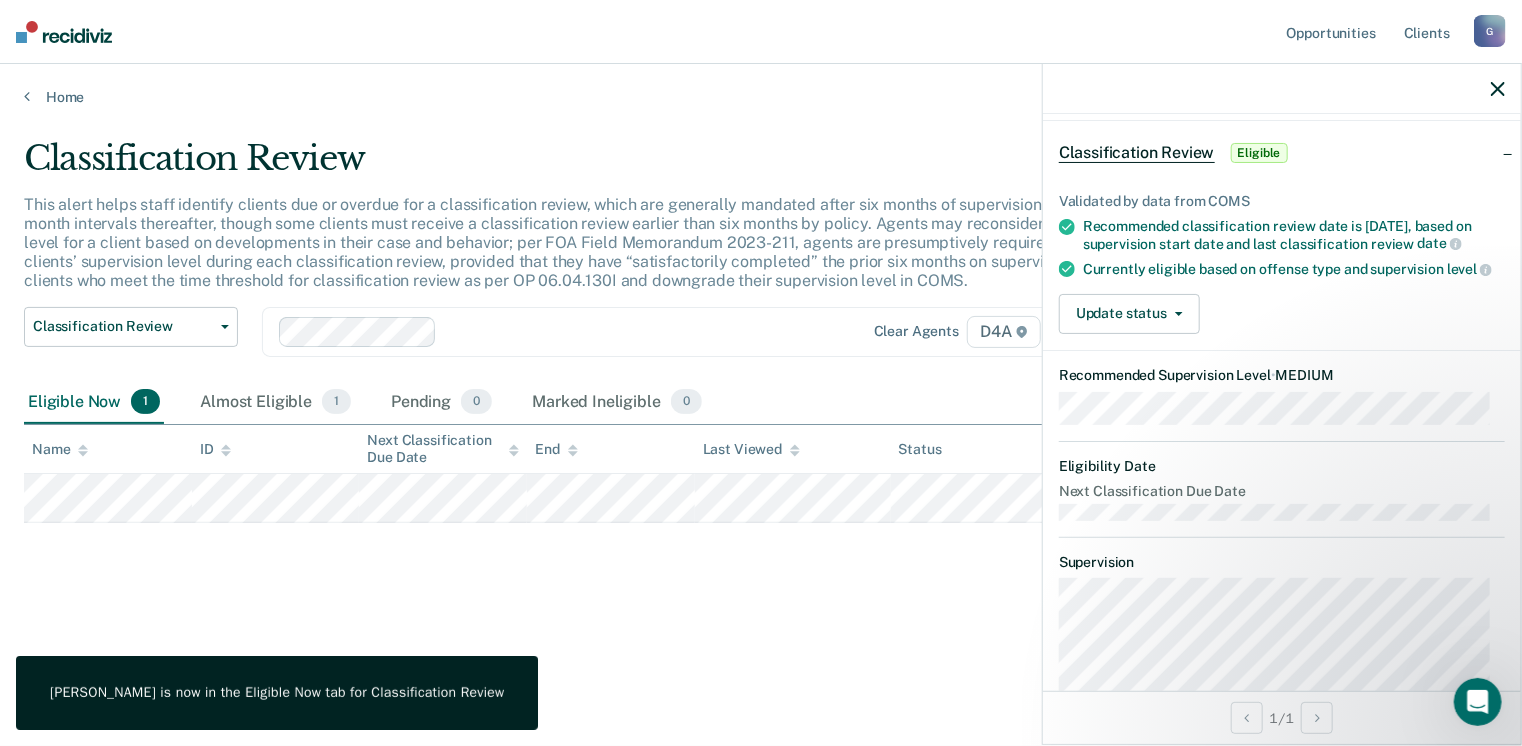 scroll, scrollTop: 13, scrollLeft: 0, axis: vertical 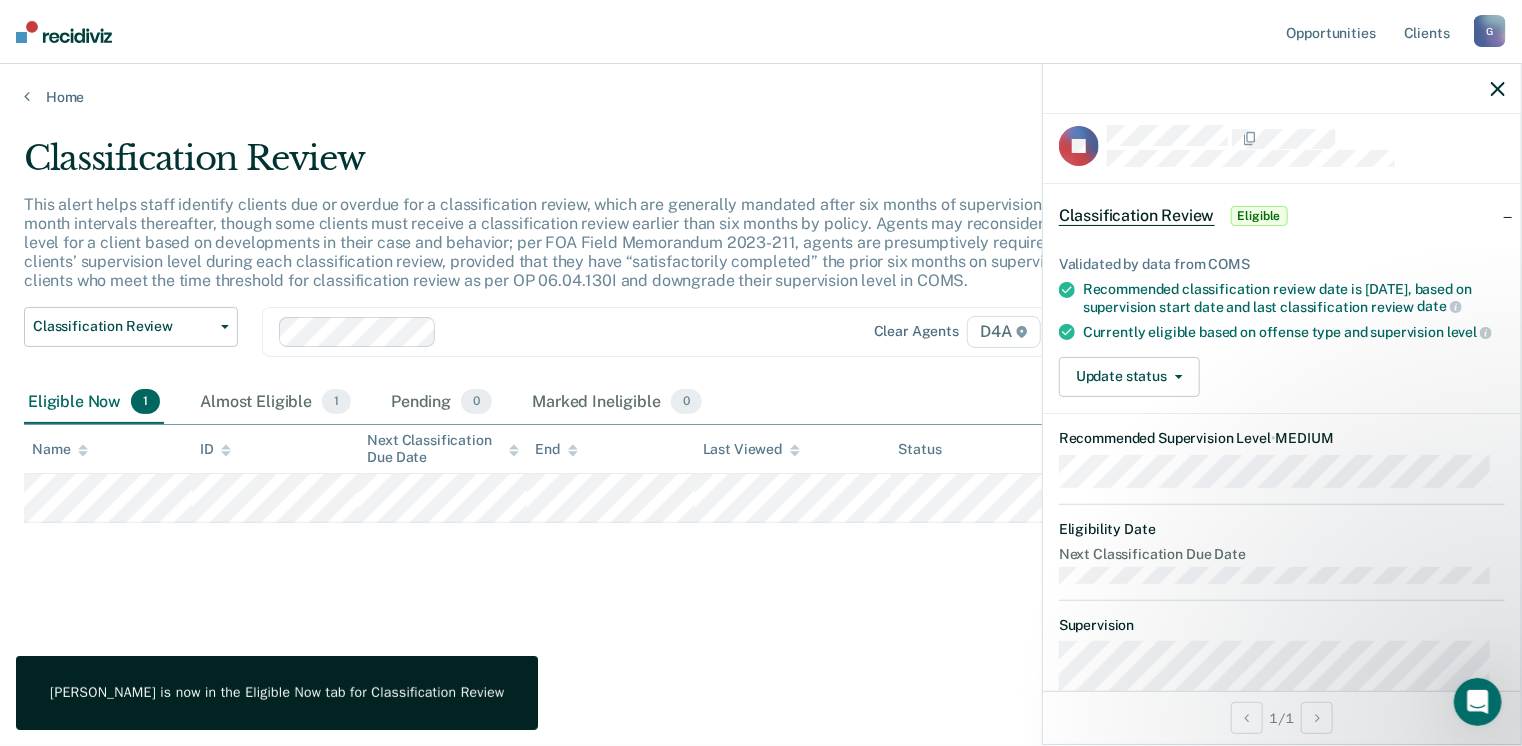 click 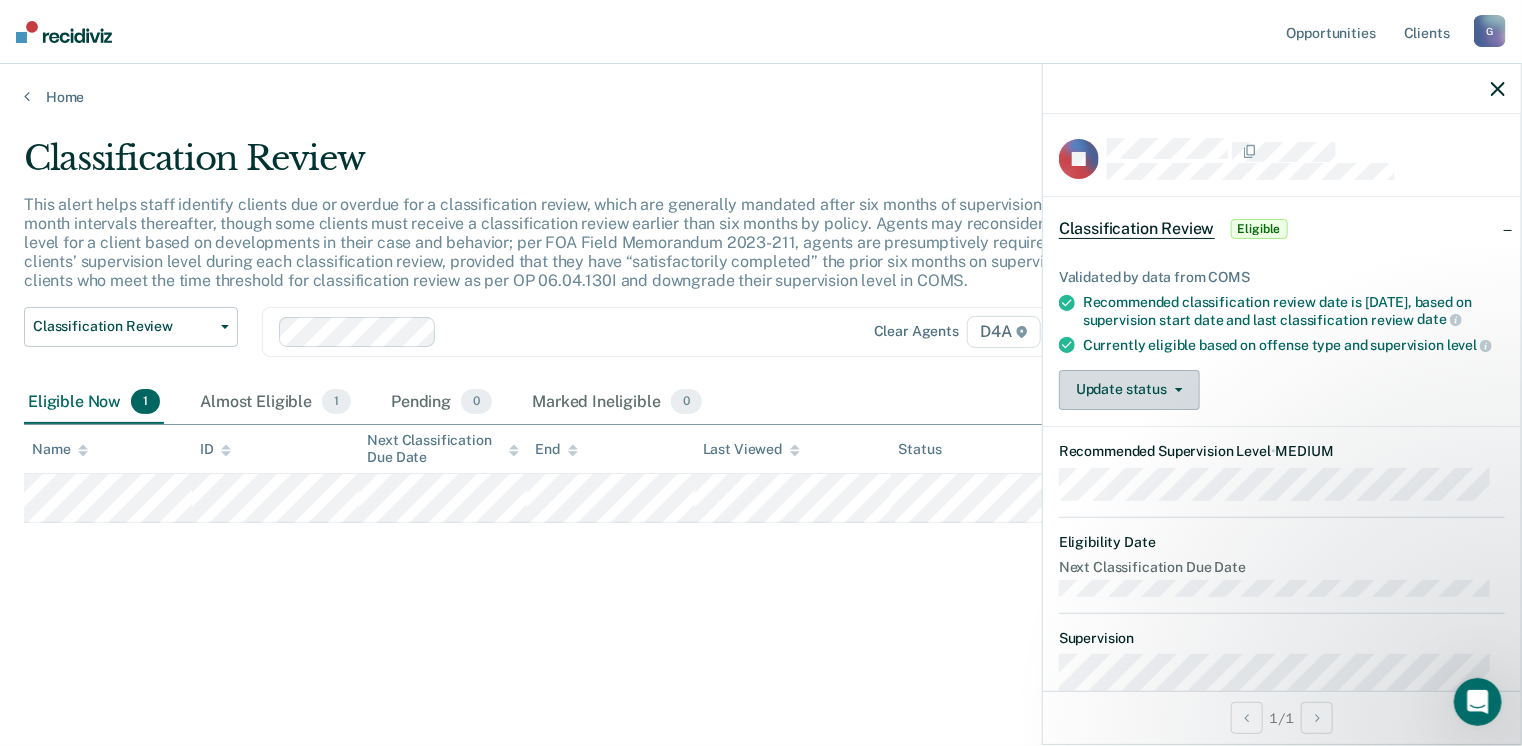 click on "Update status" at bounding box center (1129, 390) 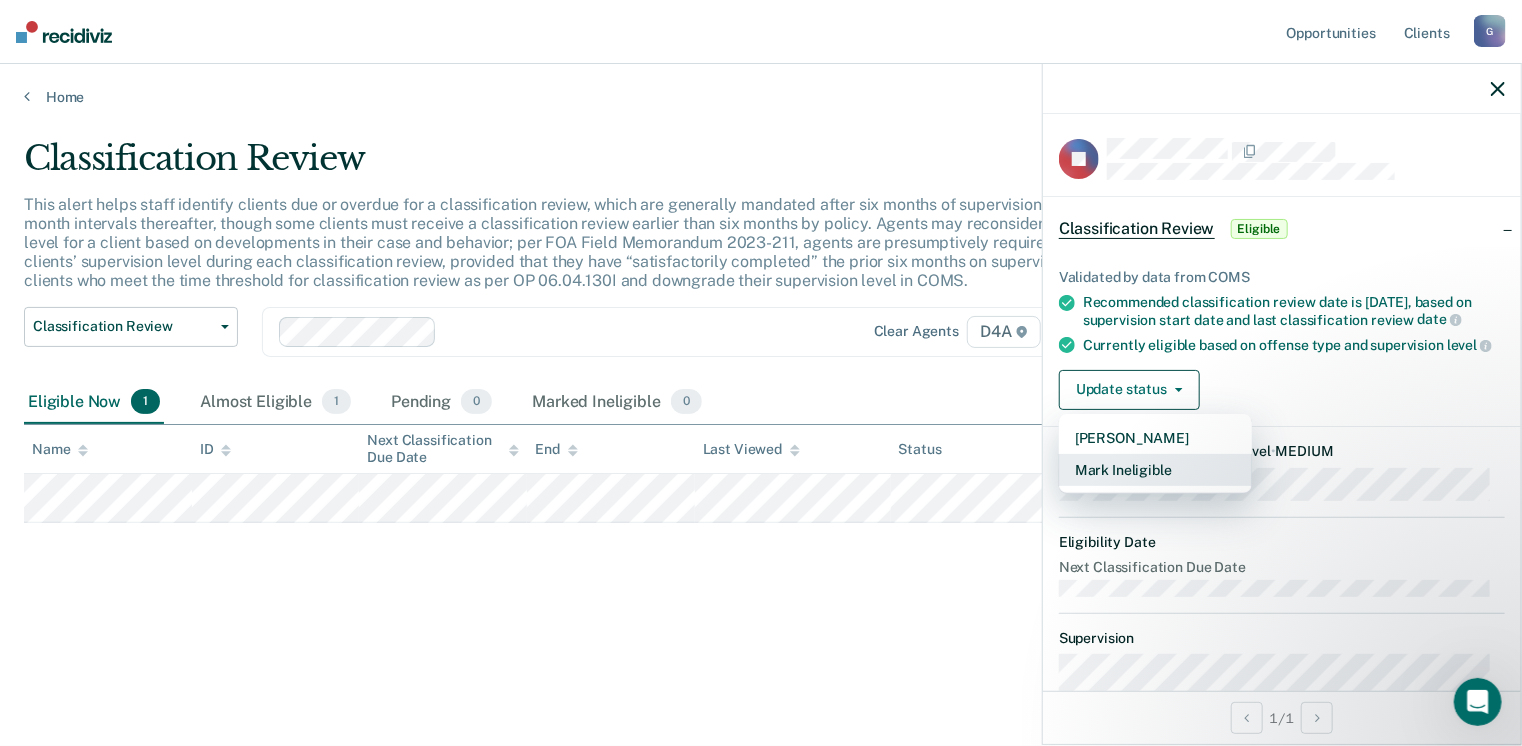 click on "Mark Ineligible" at bounding box center (1155, 470) 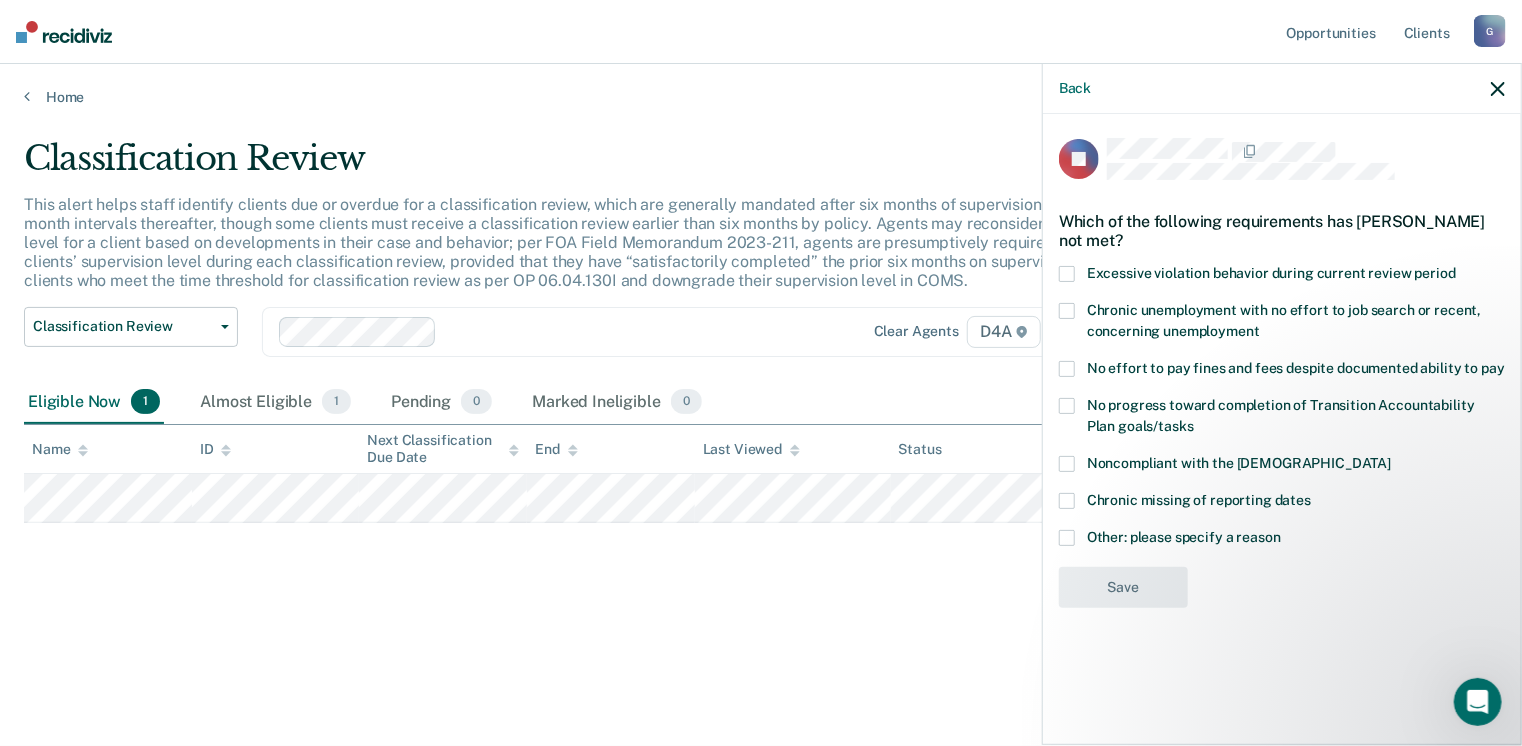 click at bounding box center (1067, 538) 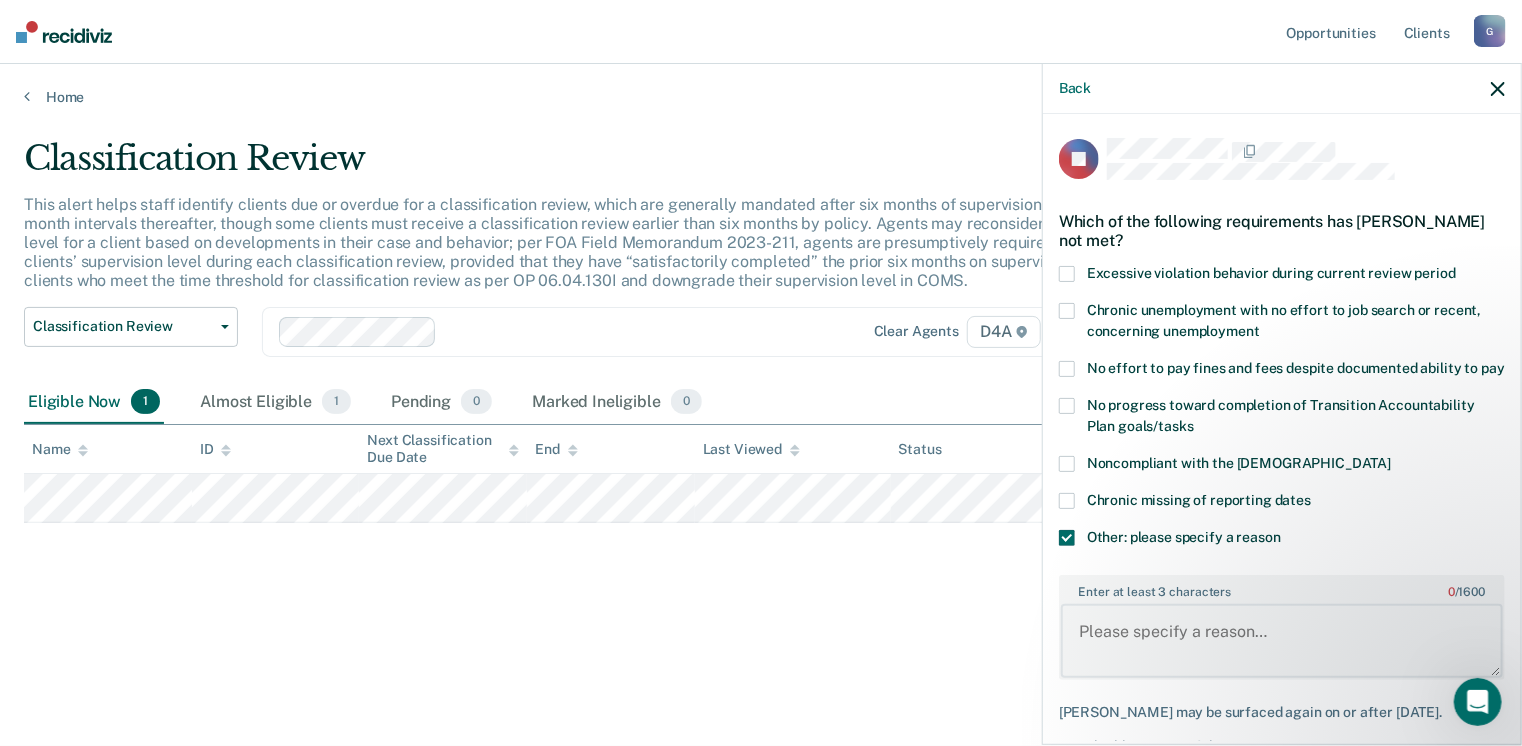 click on "Enter at least 3 characters 0  /  1600" at bounding box center (1282, 641) 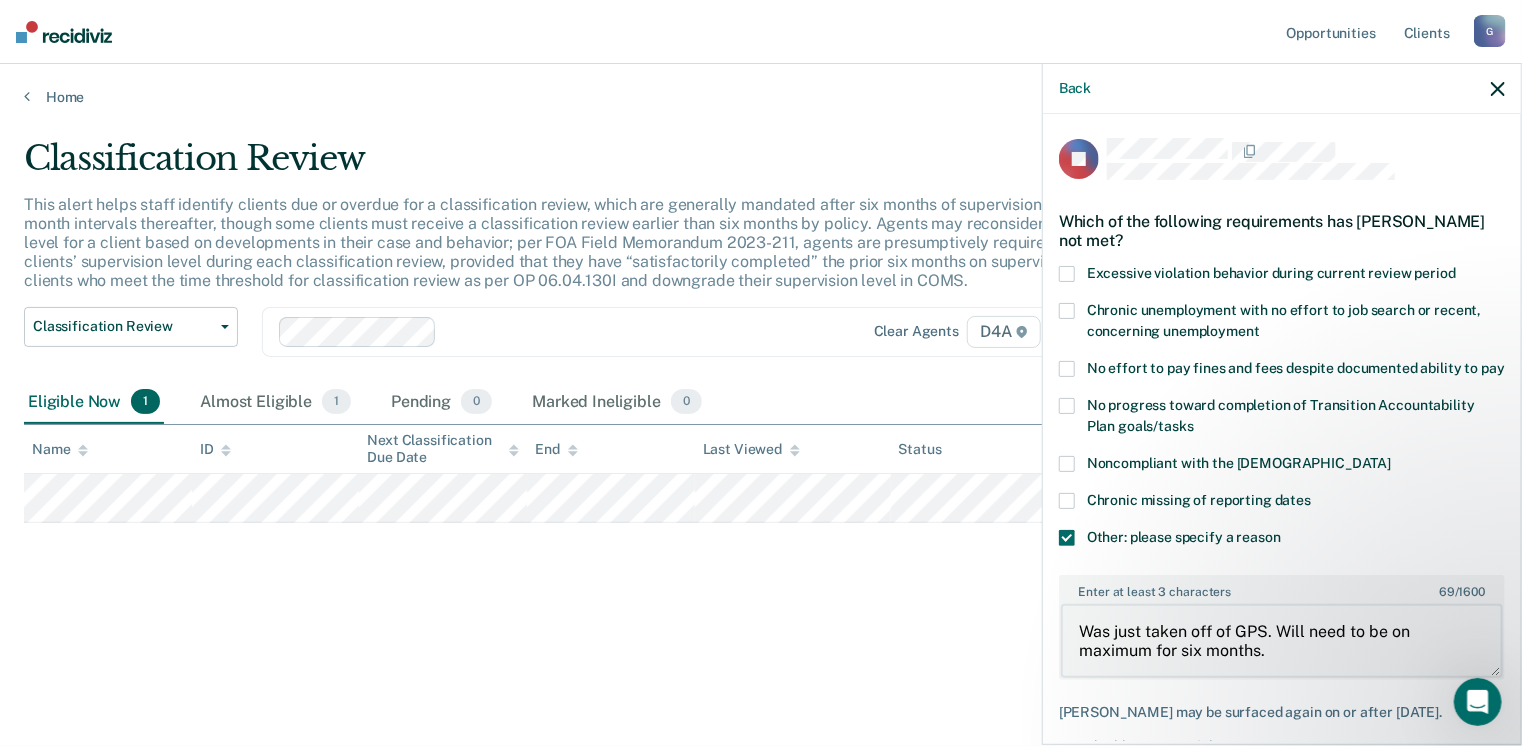 type on "Was just taken off of GPS. Will need to be on maximum for six months." 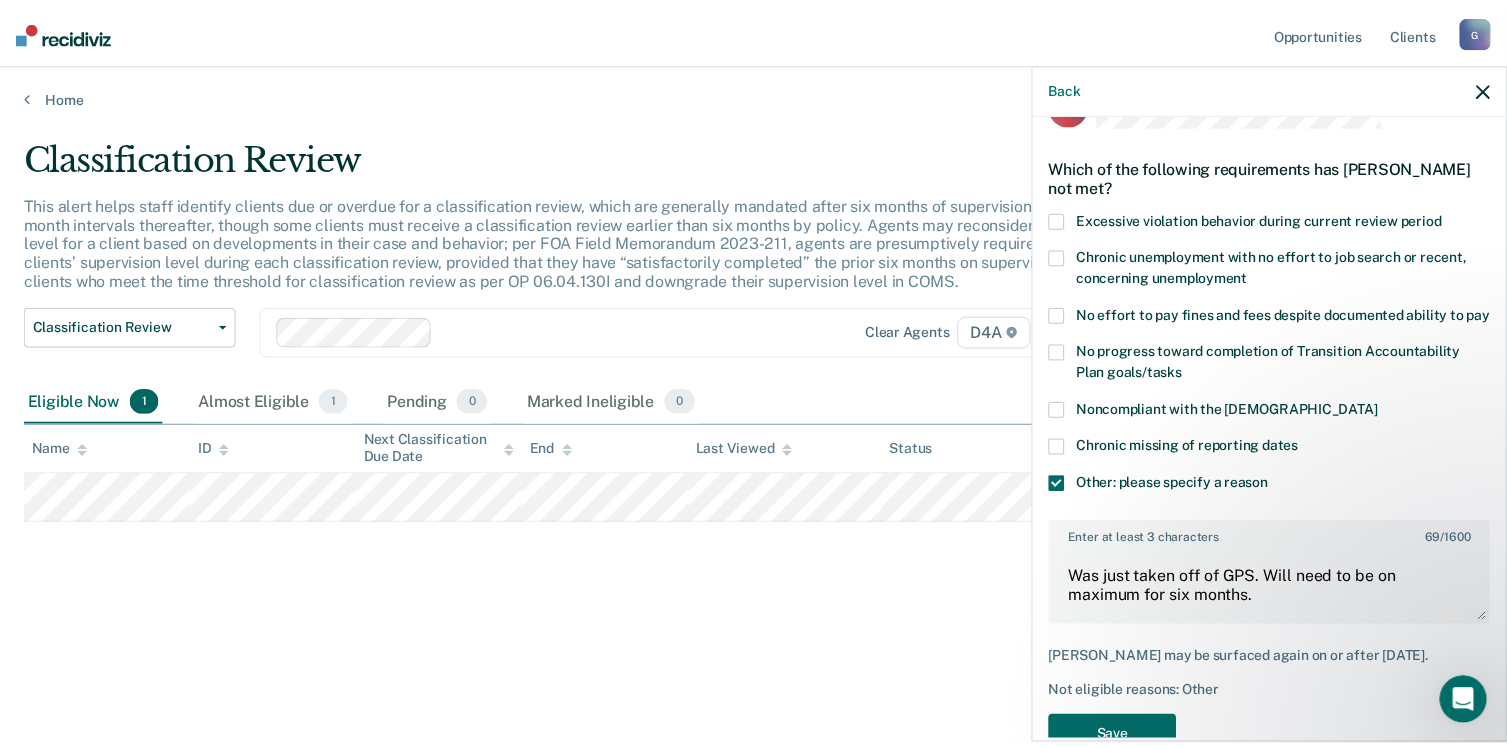 scroll, scrollTop: 123, scrollLeft: 0, axis: vertical 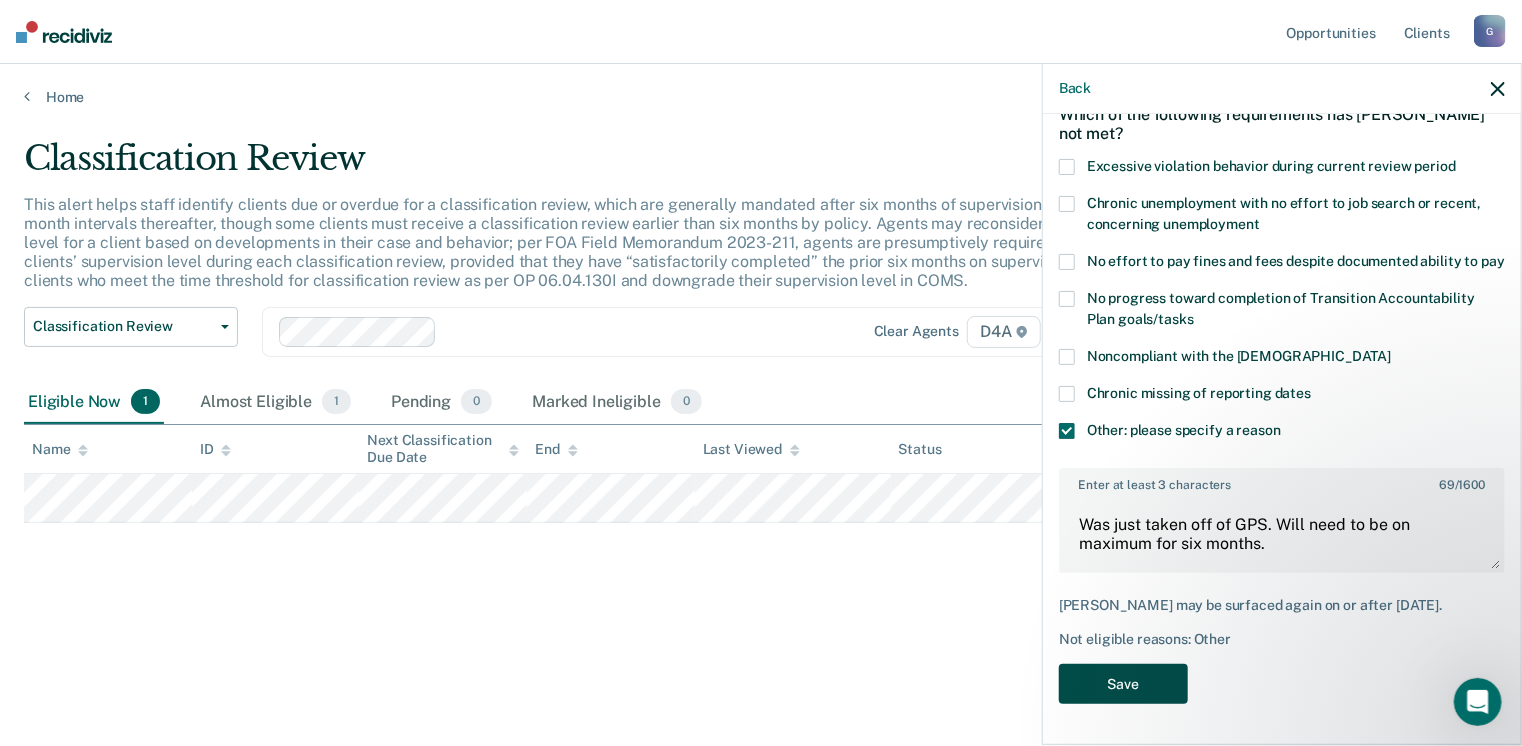 click on "Save" at bounding box center [1123, 684] 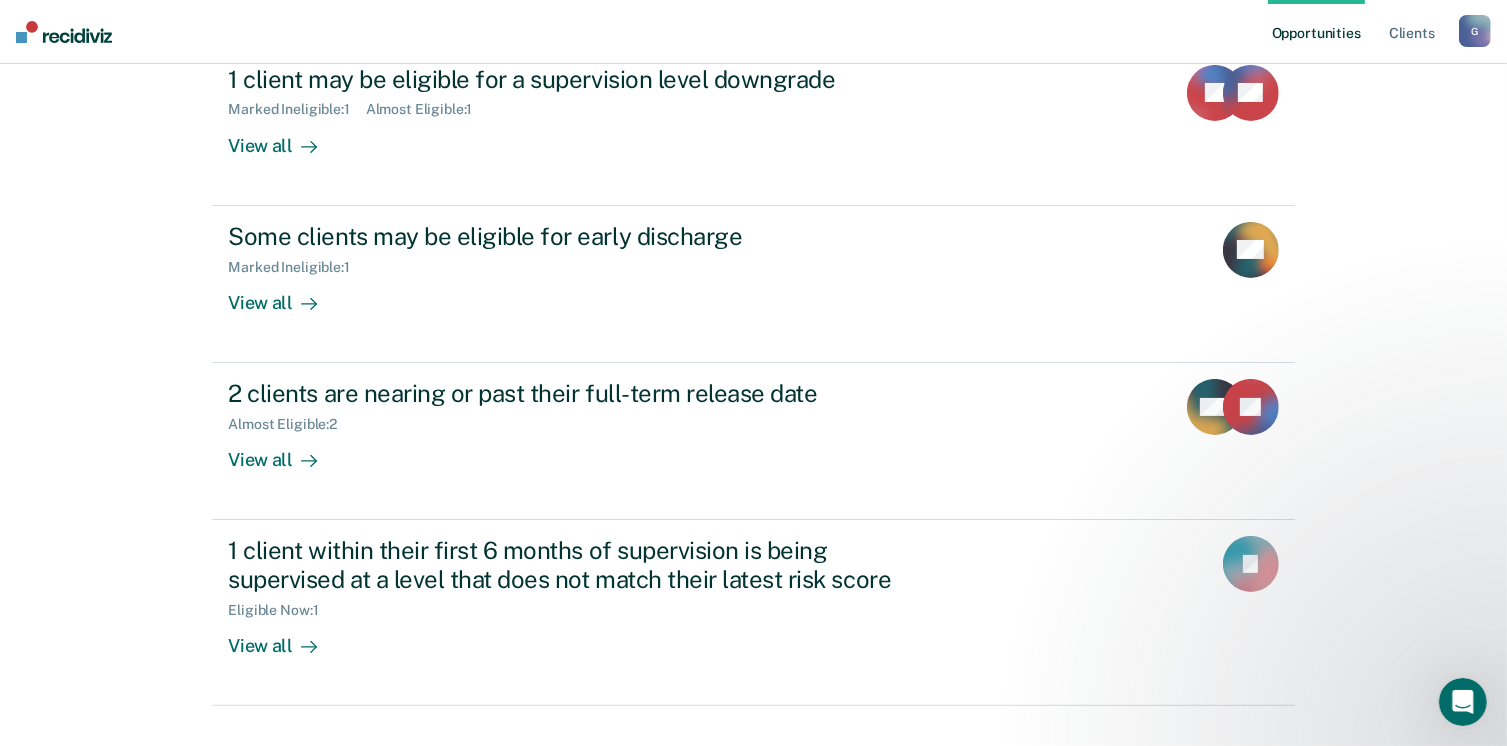 scroll, scrollTop: 249, scrollLeft: 0, axis: vertical 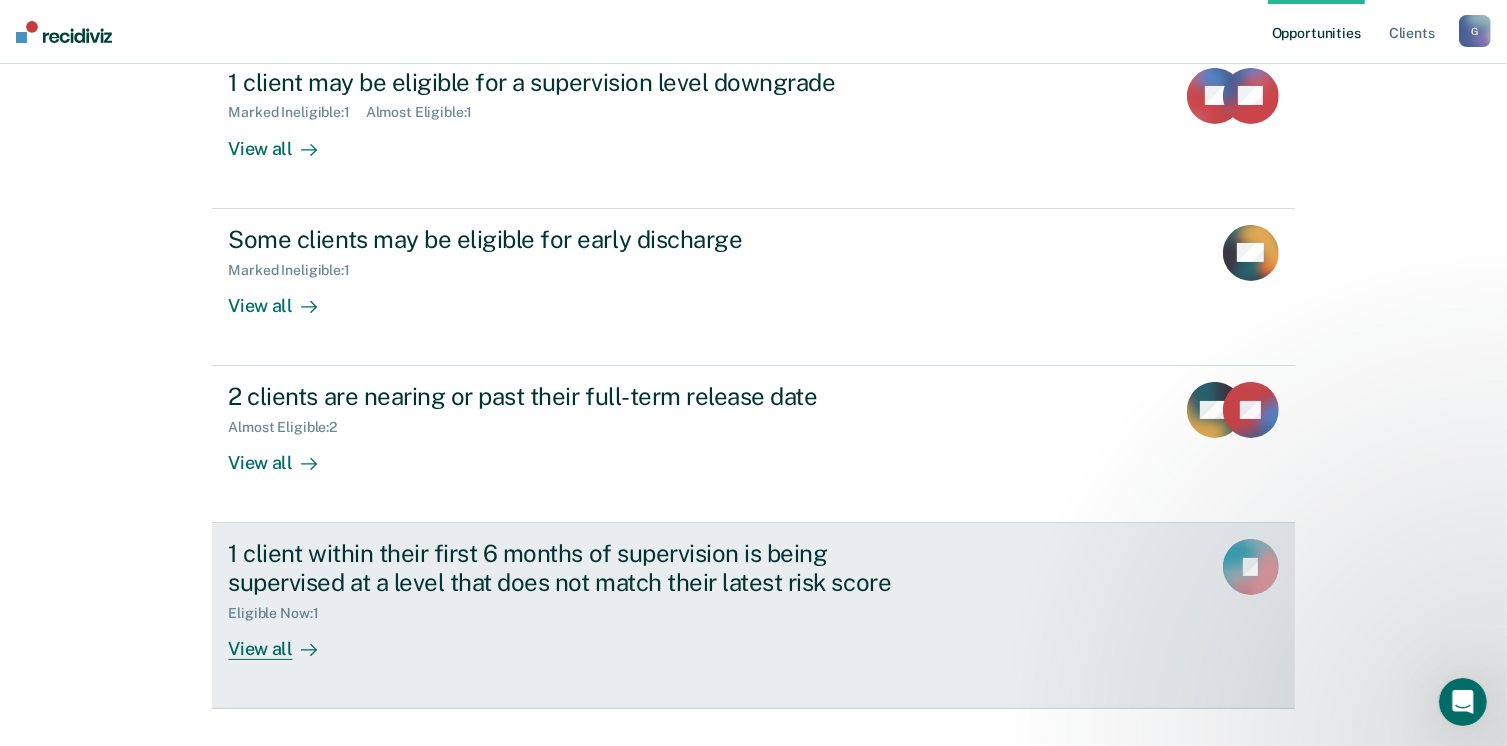 click on "View all" at bounding box center (284, 641) 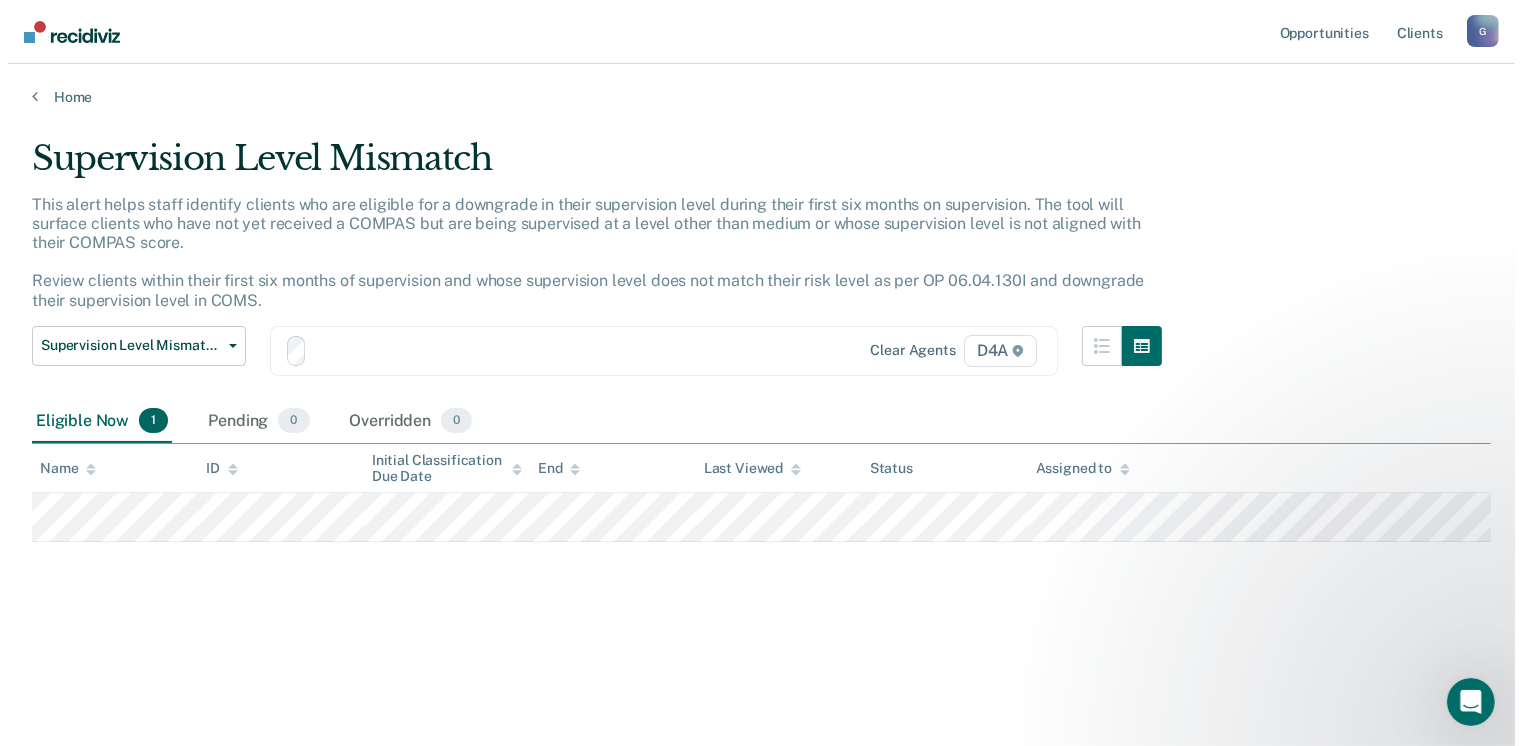 scroll, scrollTop: 0, scrollLeft: 0, axis: both 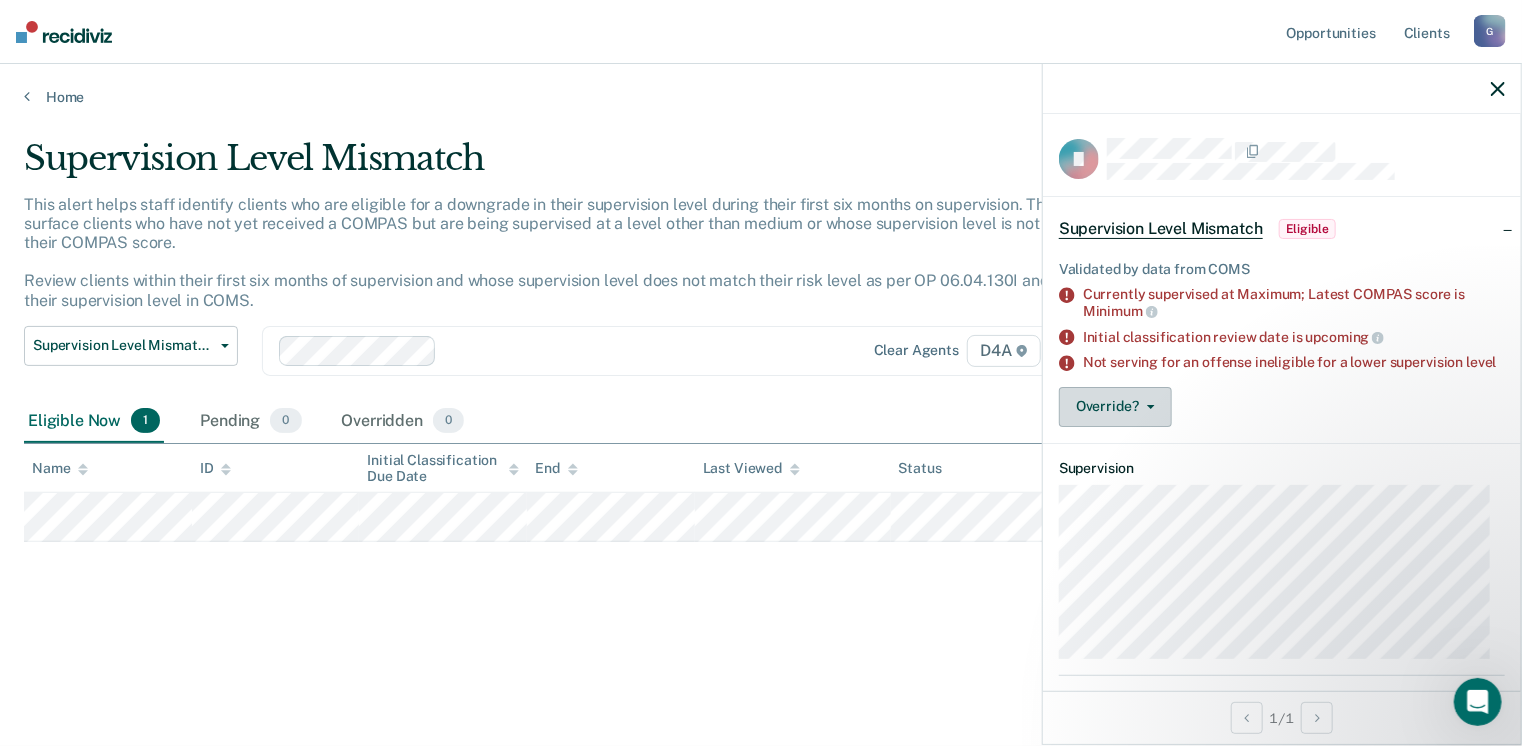 click on "Override?" at bounding box center (1115, 407) 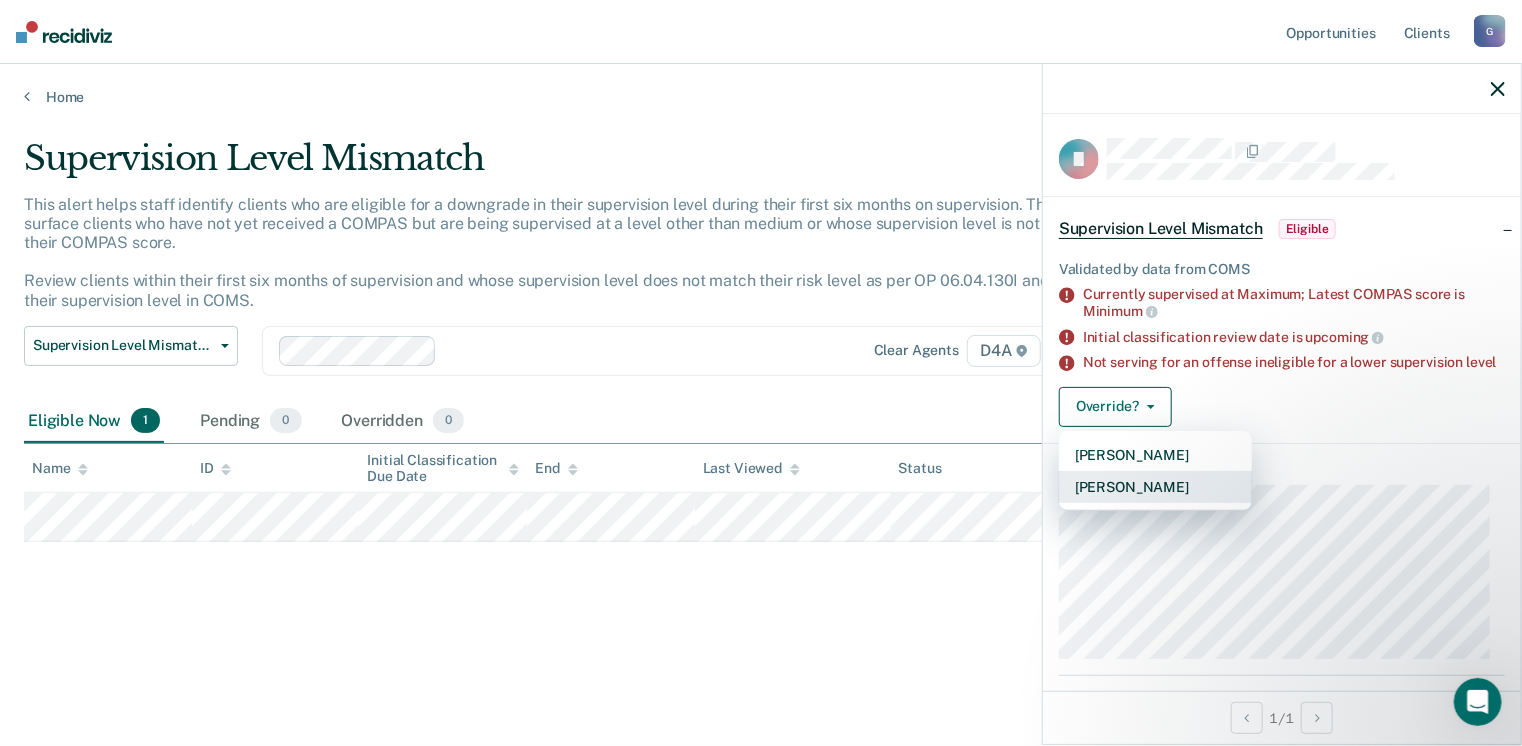 click on "[PERSON_NAME]" at bounding box center (1155, 487) 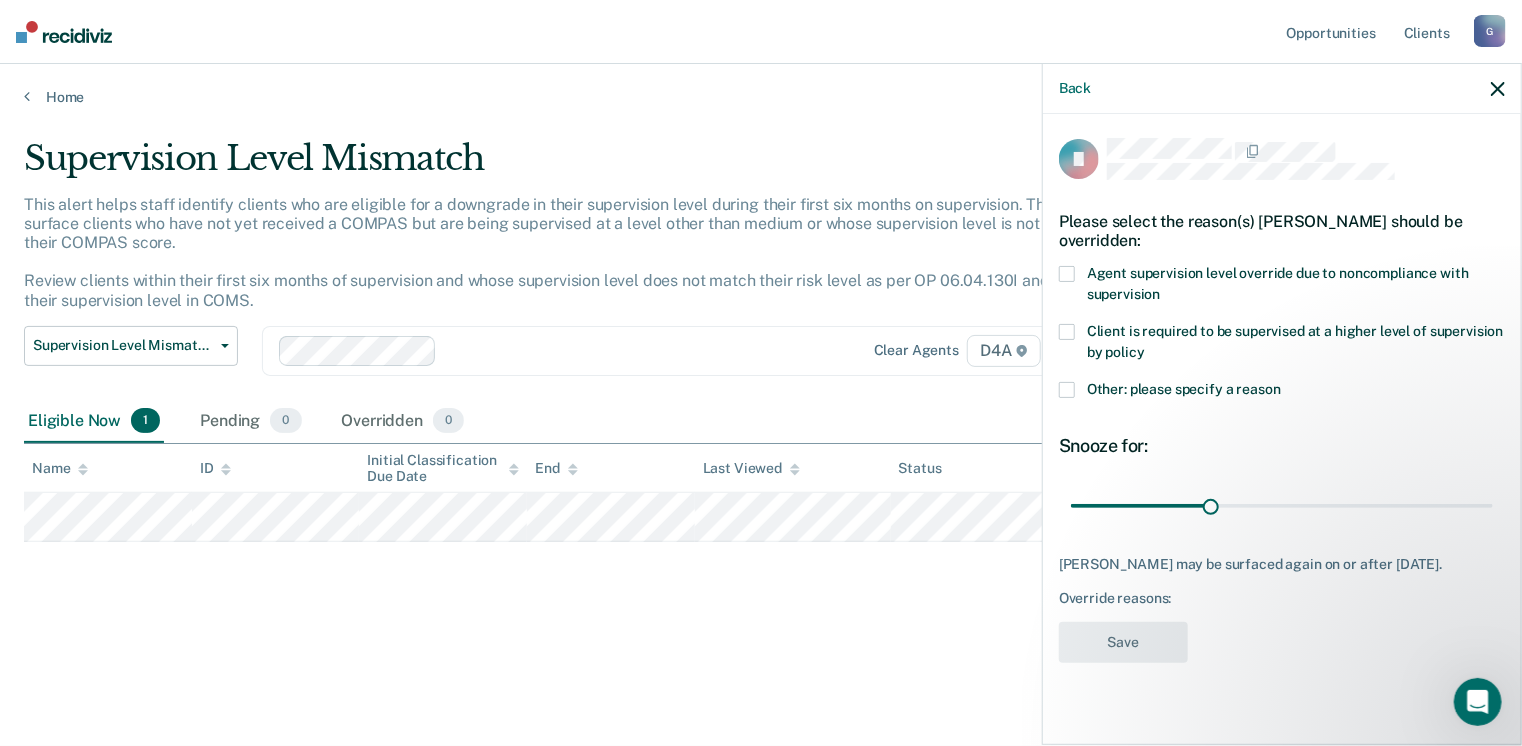 click at bounding box center (1067, 390) 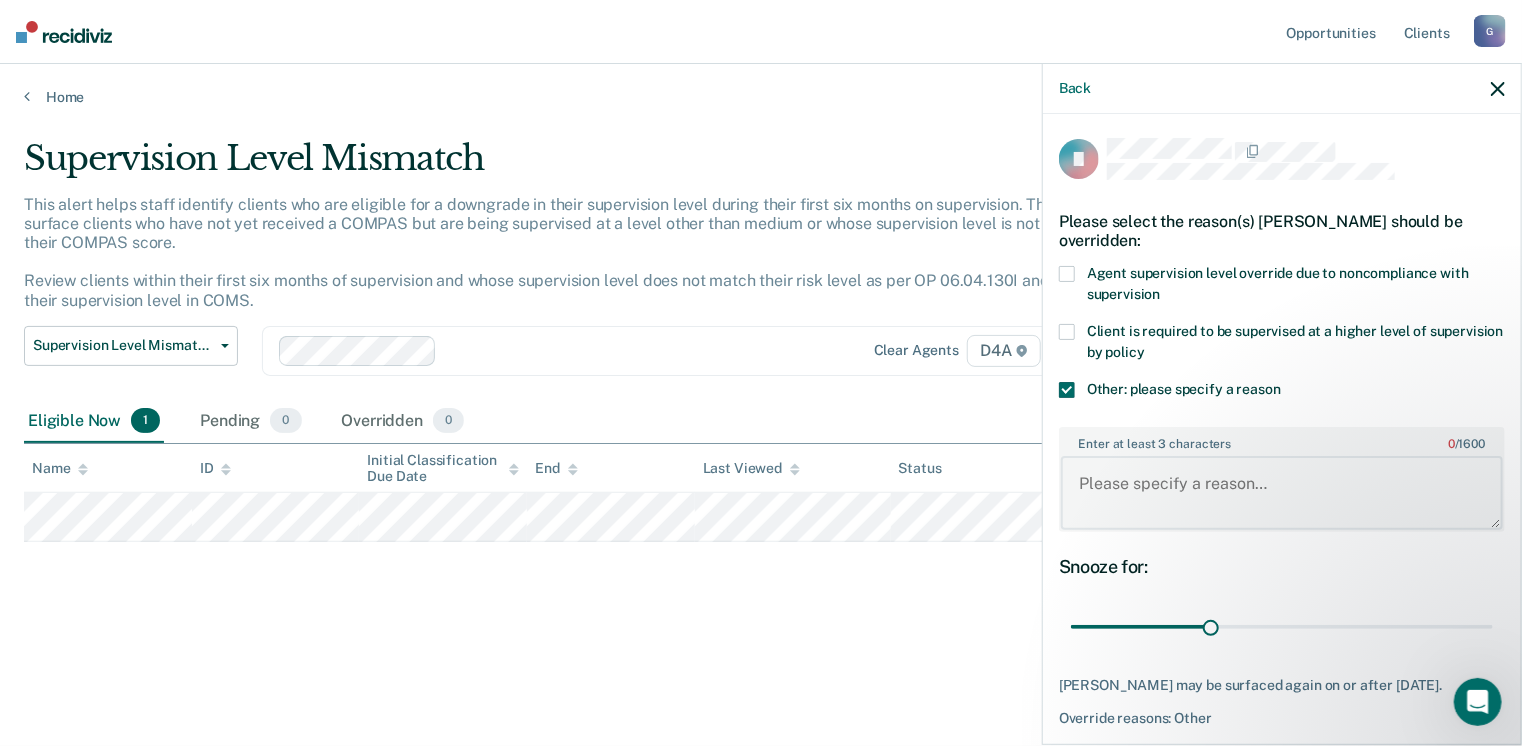 click on "Enter at least 3 characters 0  /  1600" at bounding box center [1282, 493] 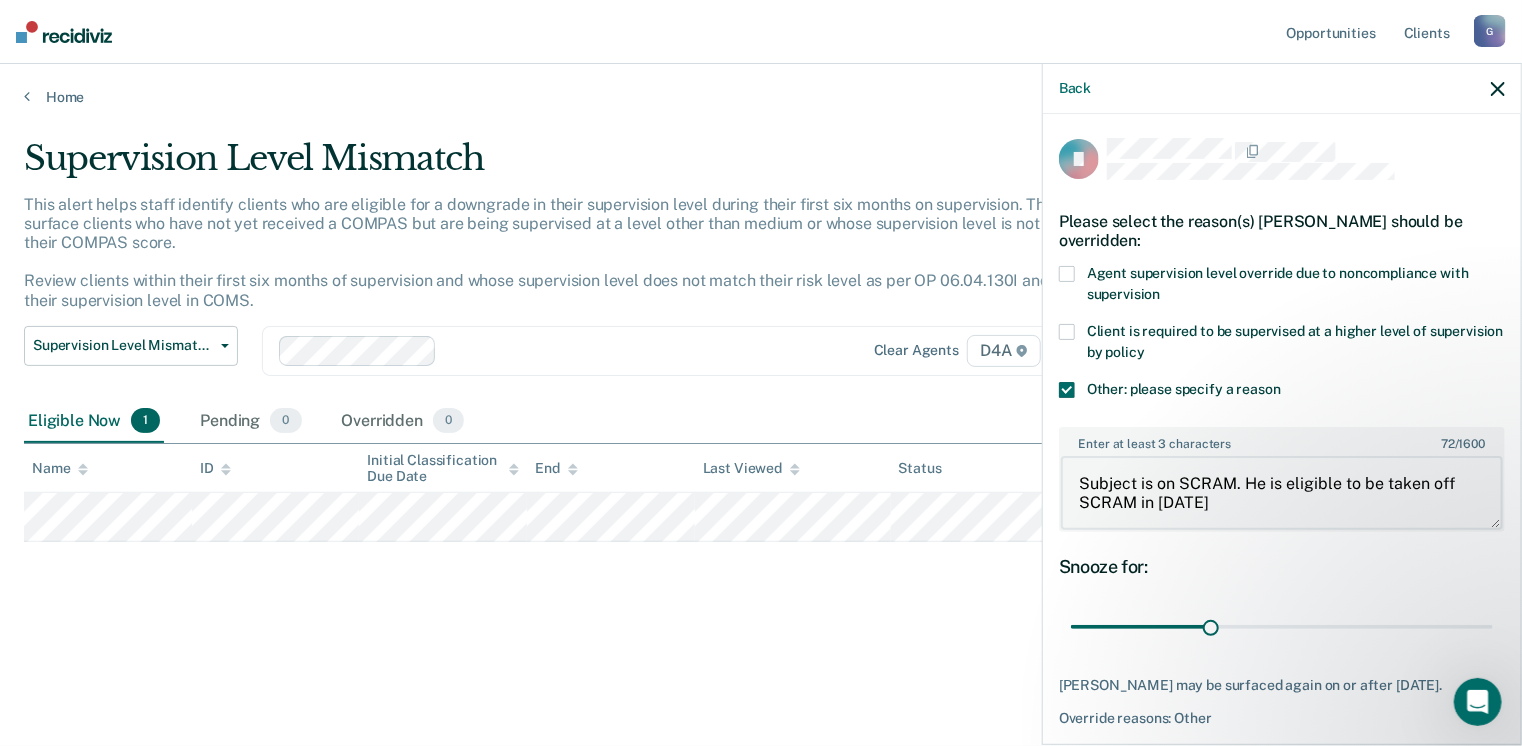 type on "Subject is on SCRAM. He is eligible to be taken off SCRAM in [DATE]" 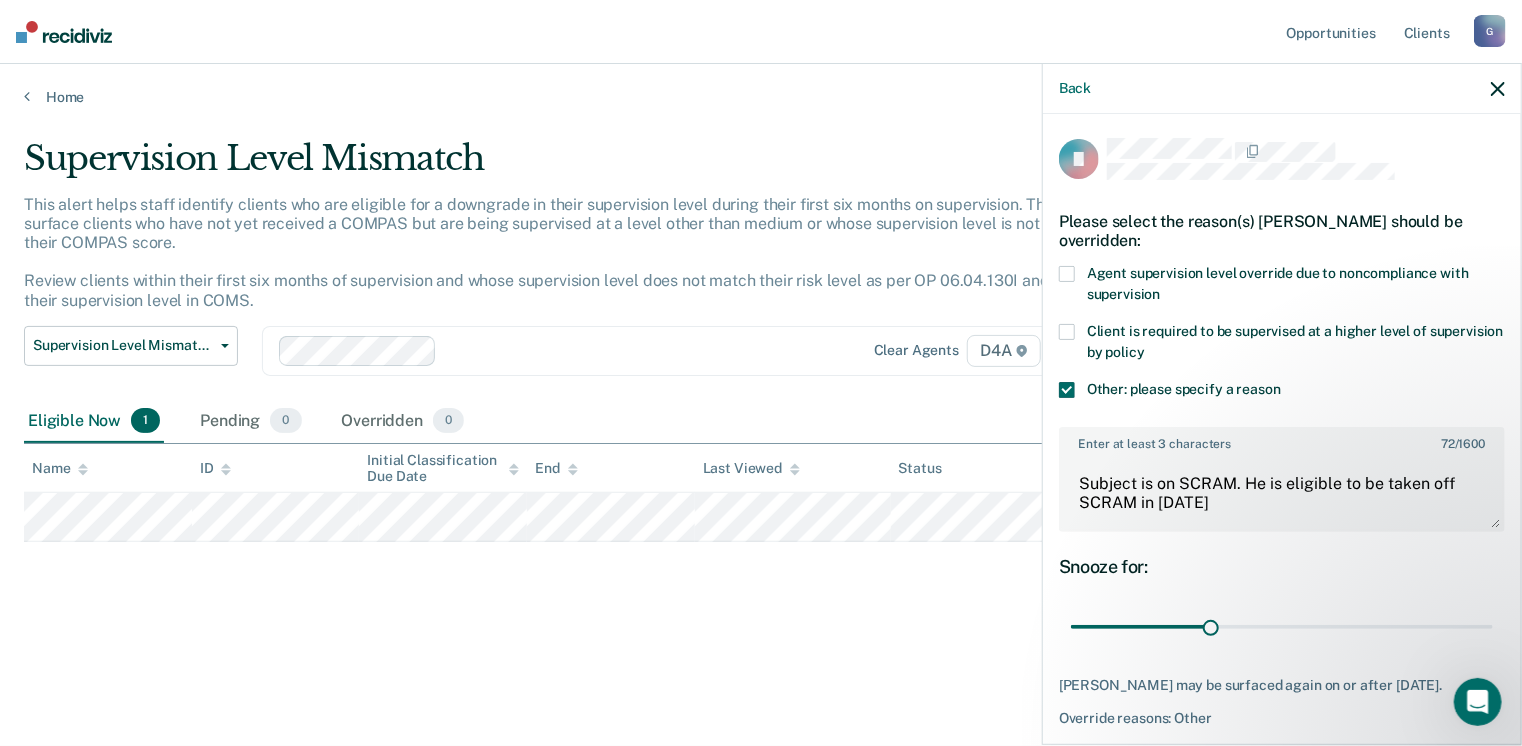 scroll, scrollTop: 74, scrollLeft: 0, axis: vertical 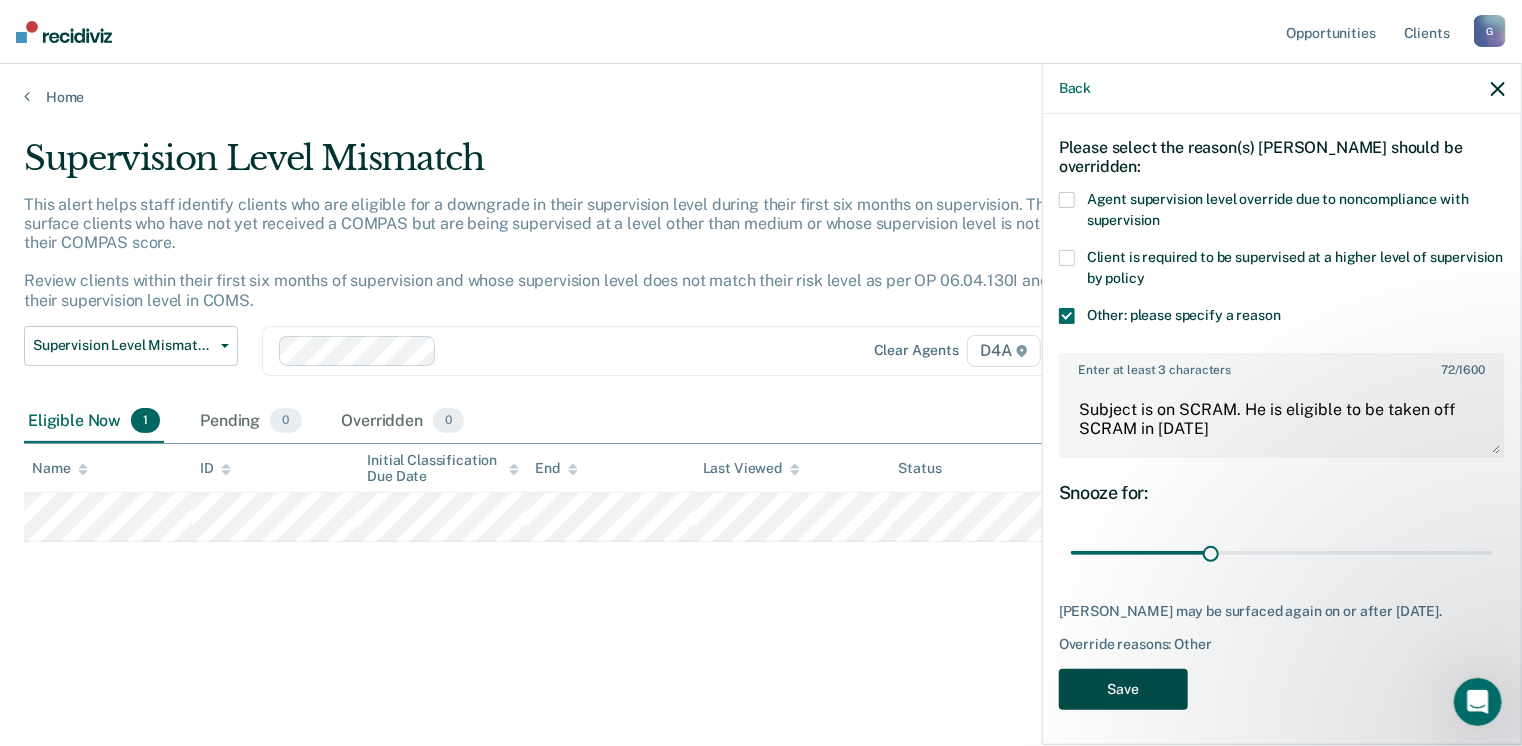 click on "Save" at bounding box center (1123, 689) 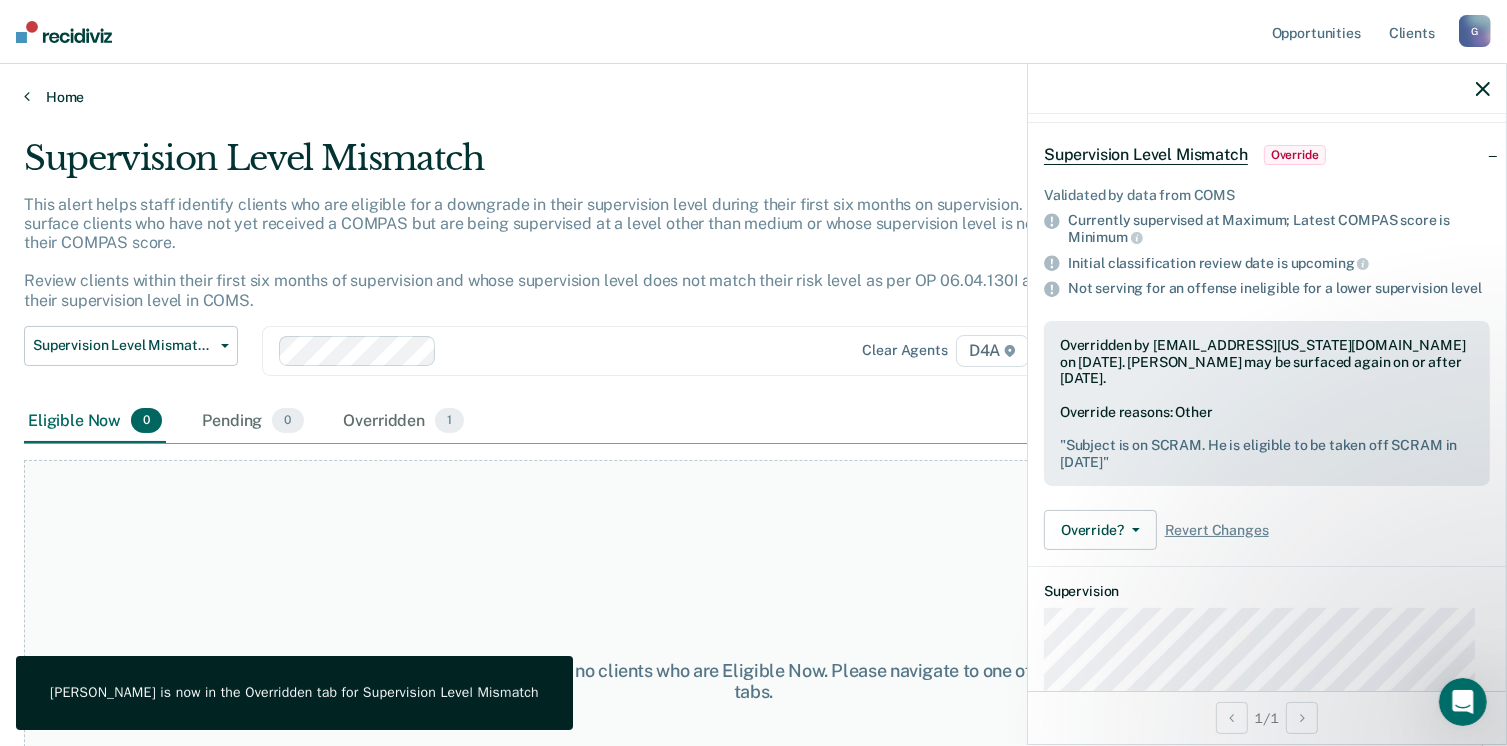 click on "Home" at bounding box center [753, 97] 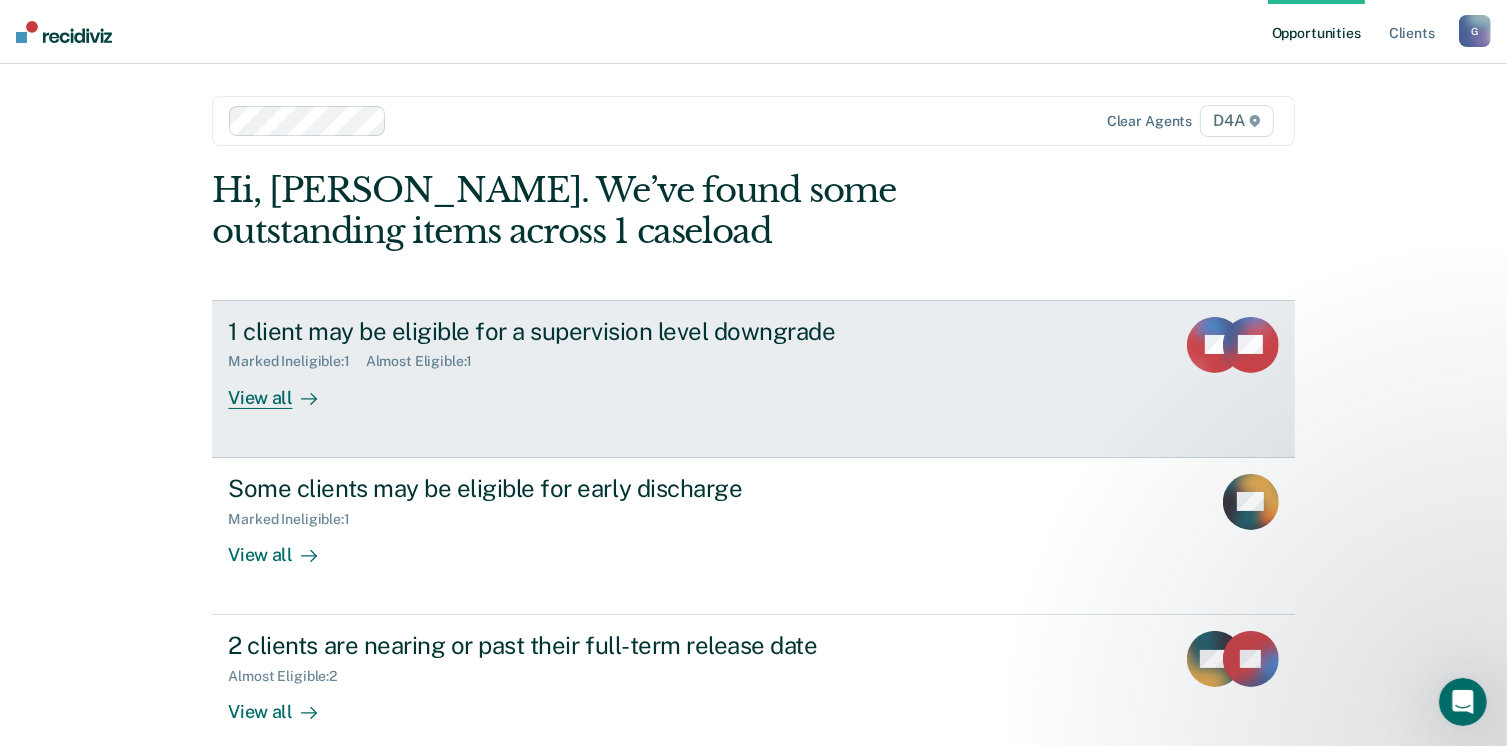 click on "View all" at bounding box center [284, 389] 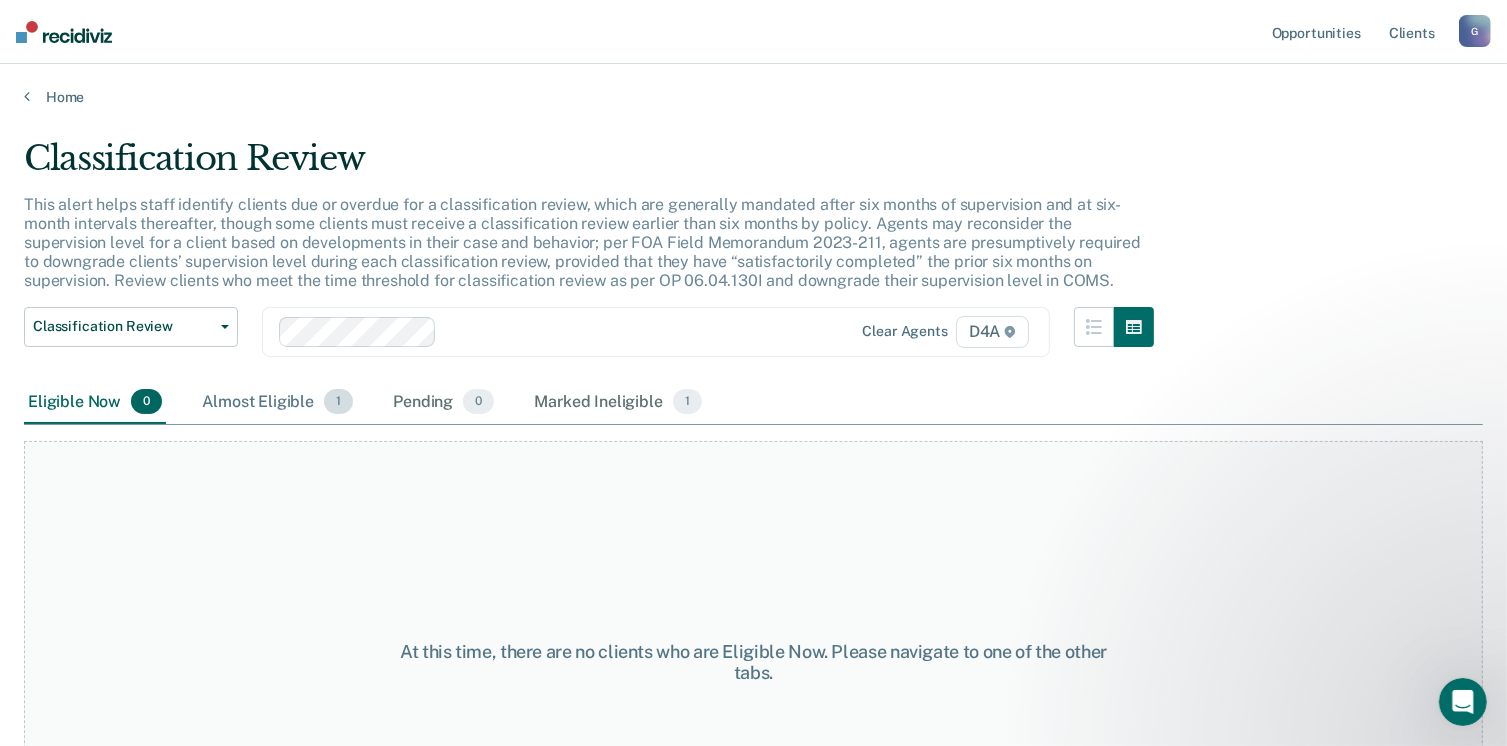click on "Almost Eligible 1" at bounding box center (277, 403) 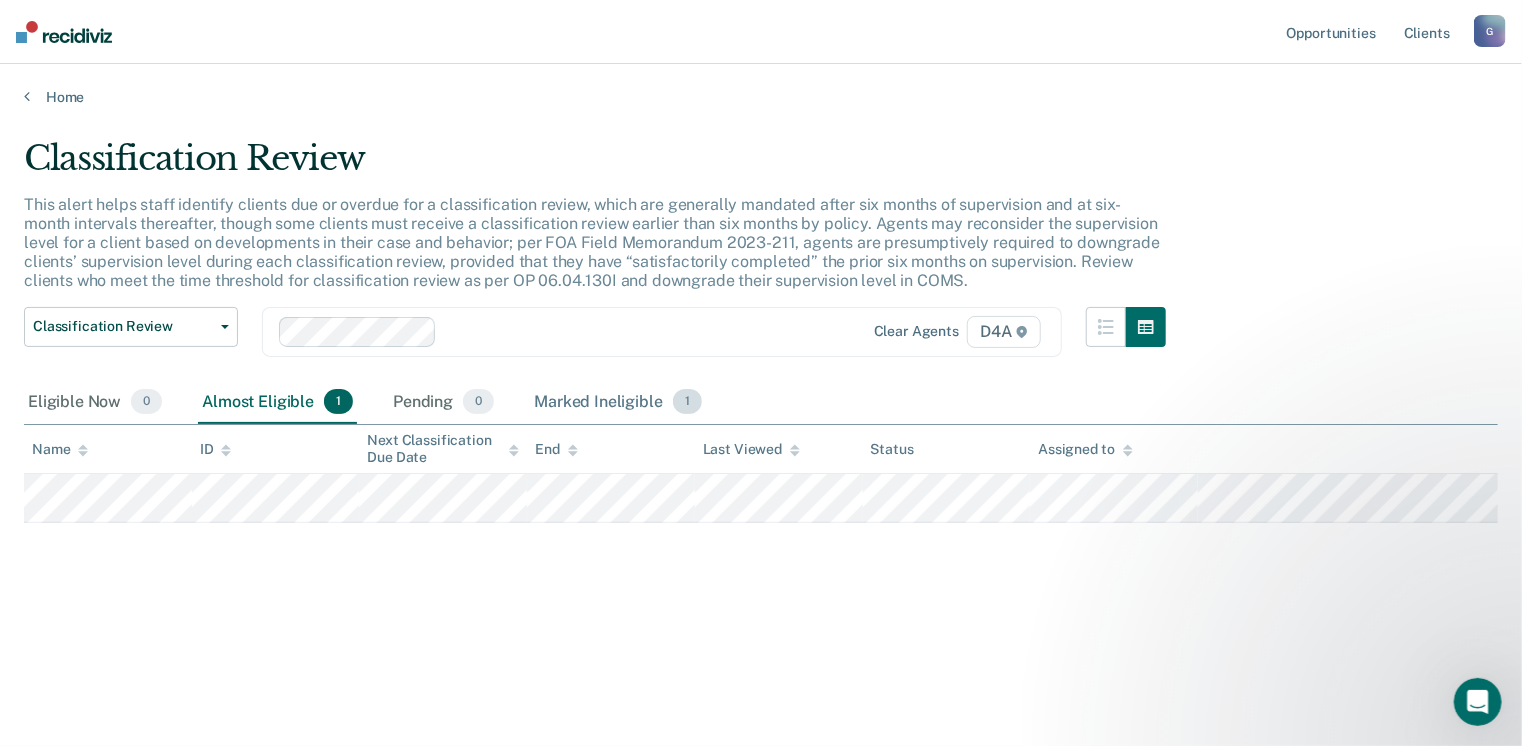 click on "Marked Ineligible 1" at bounding box center [618, 403] 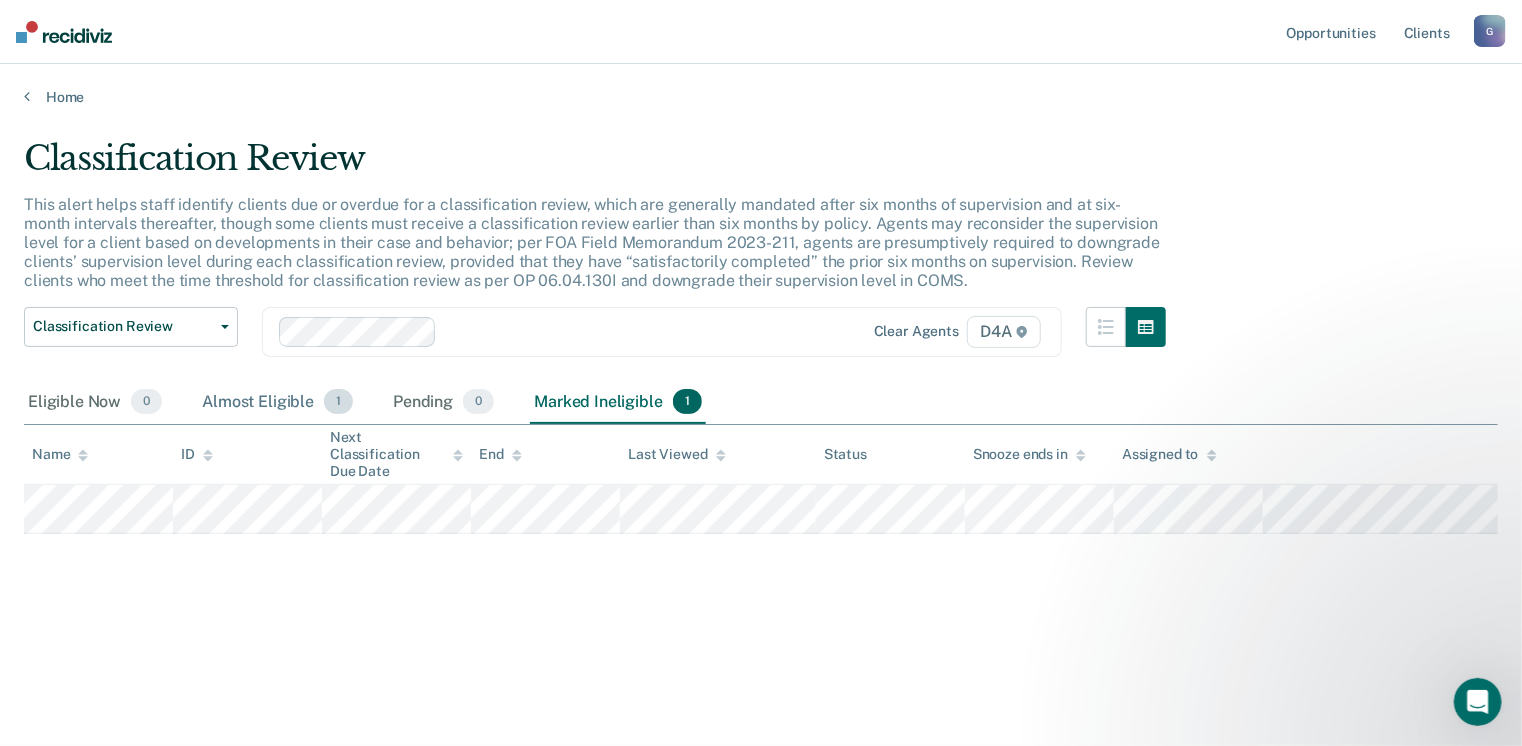 click on "Almost Eligible 1" at bounding box center [277, 403] 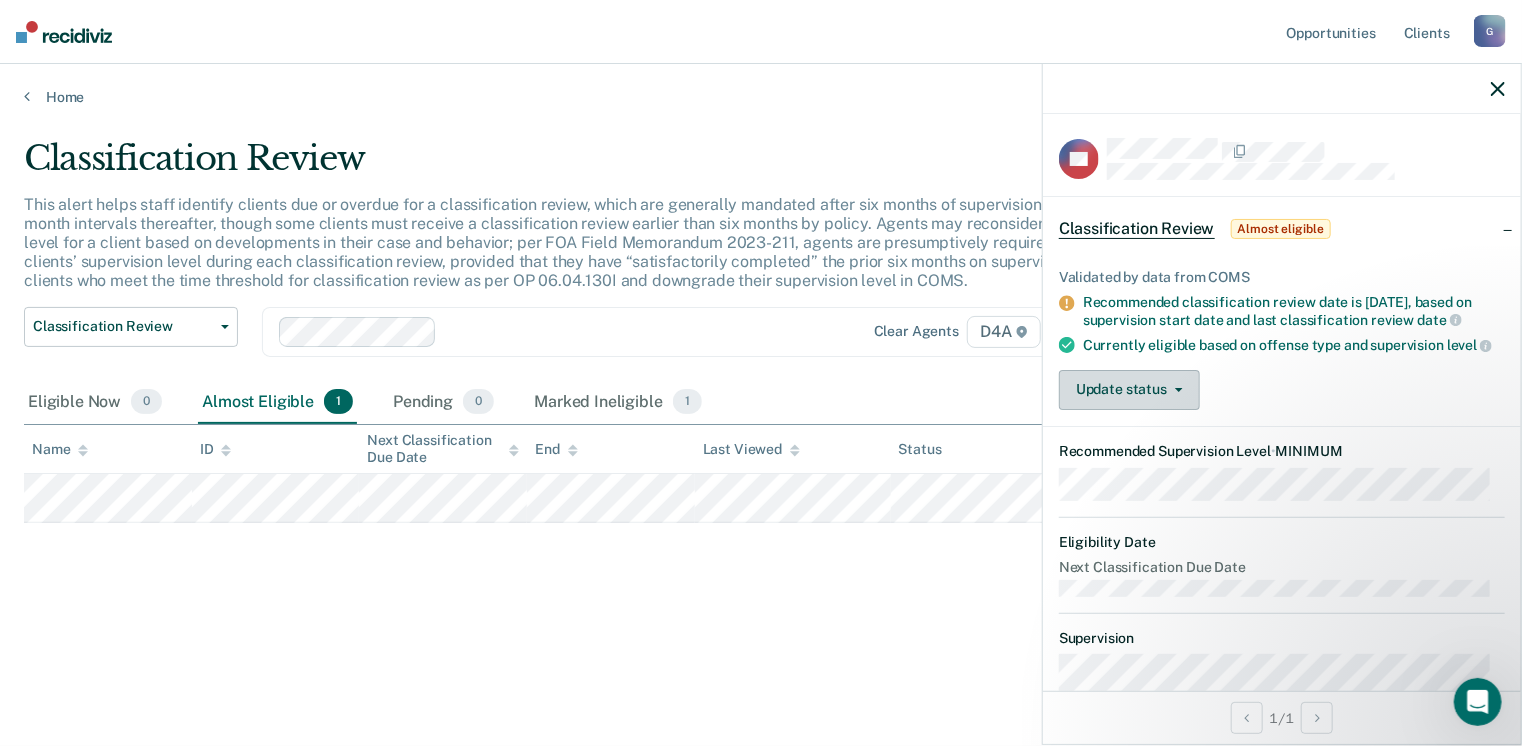 click on "Update status" at bounding box center (1129, 390) 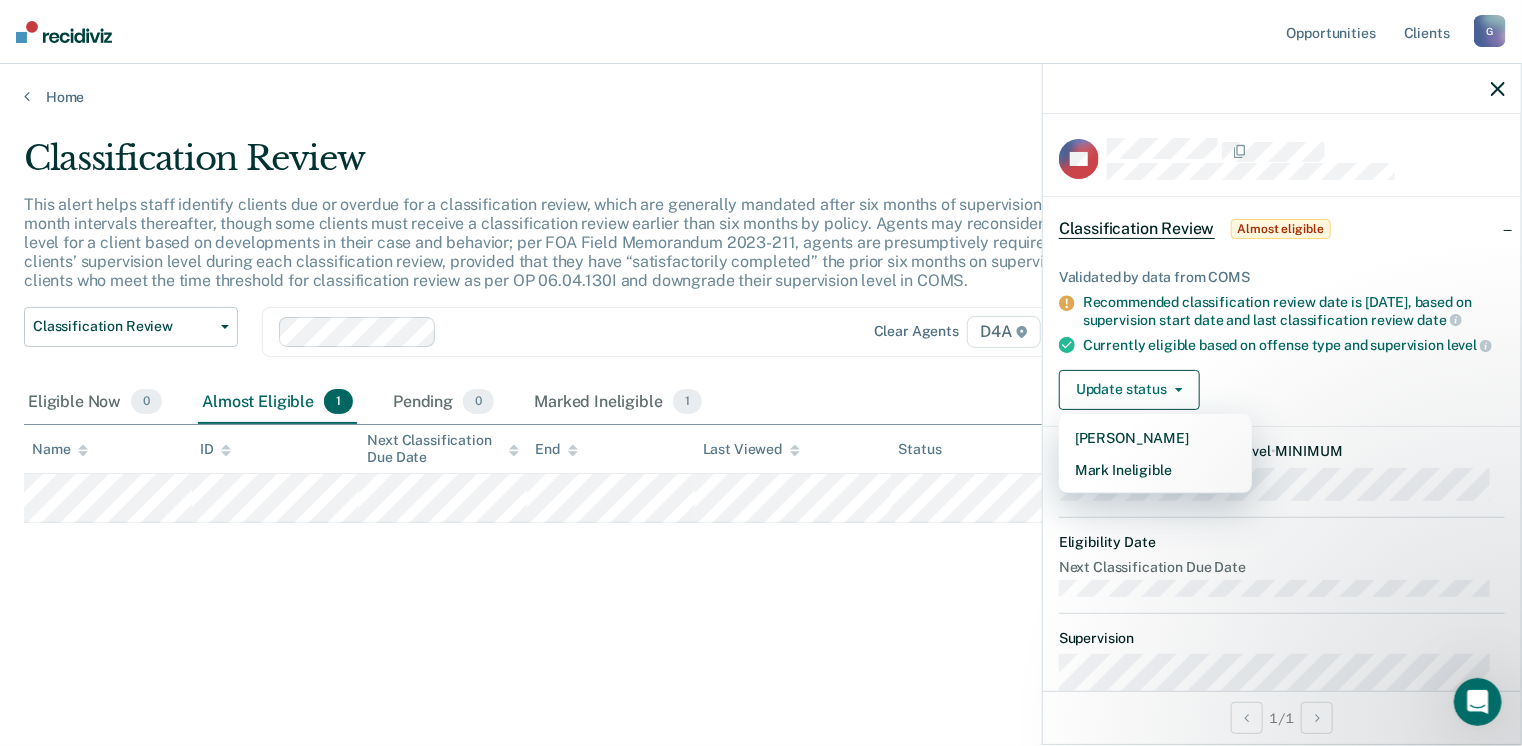 click 